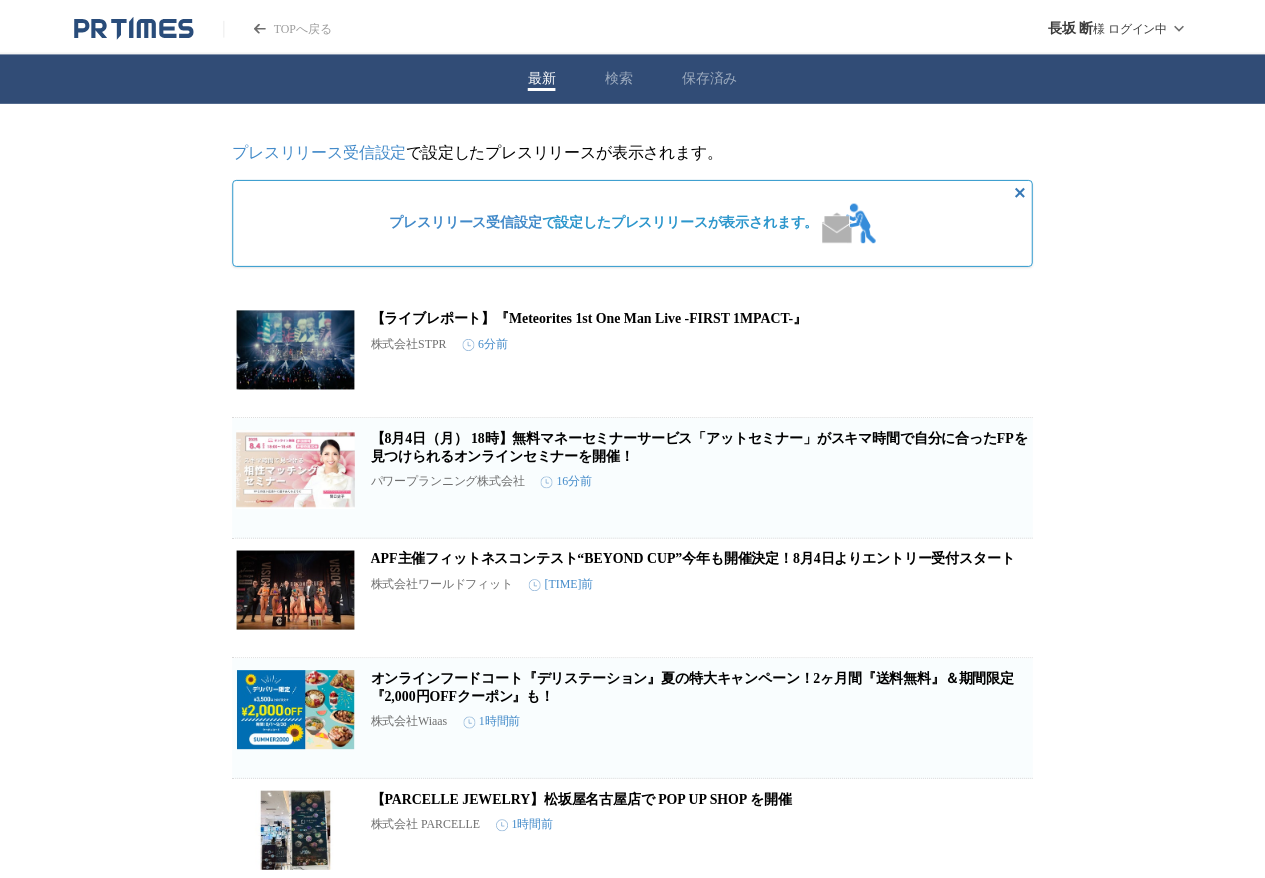 scroll, scrollTop: 0, scrollLeft: 0, axis: both 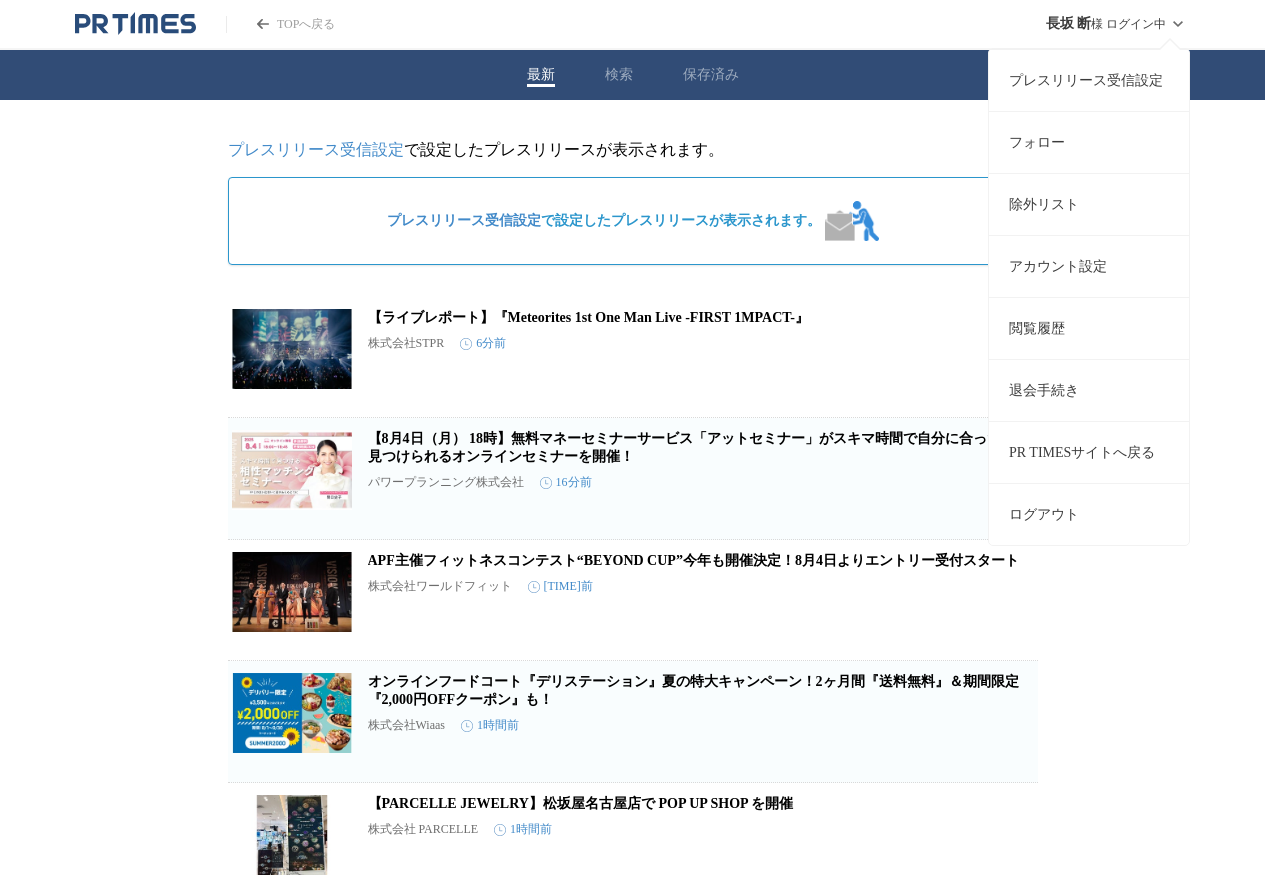 click on "フォロー" at bounding box center (1089, 142) 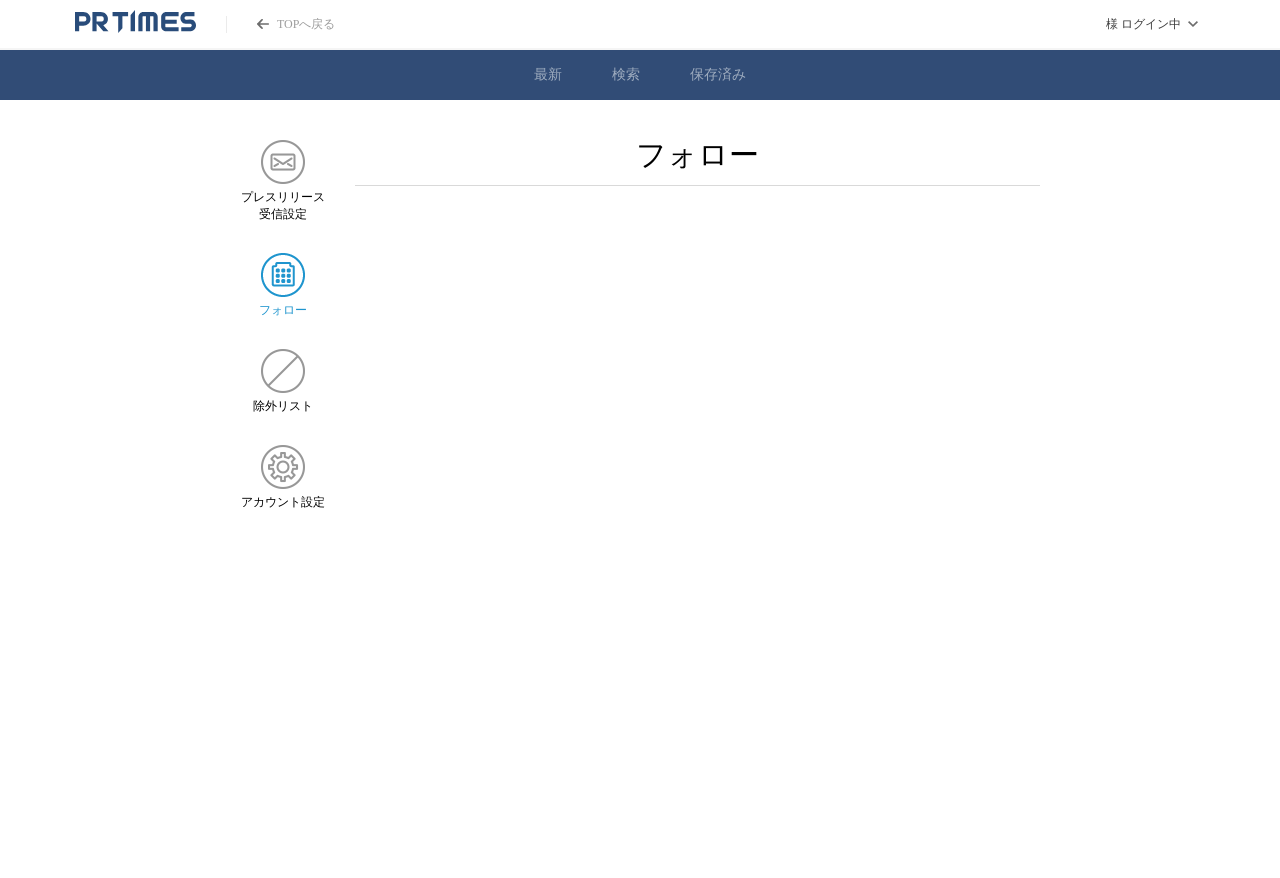 scroll, scrollTop: 0, scrollLeft: 0, axis: both 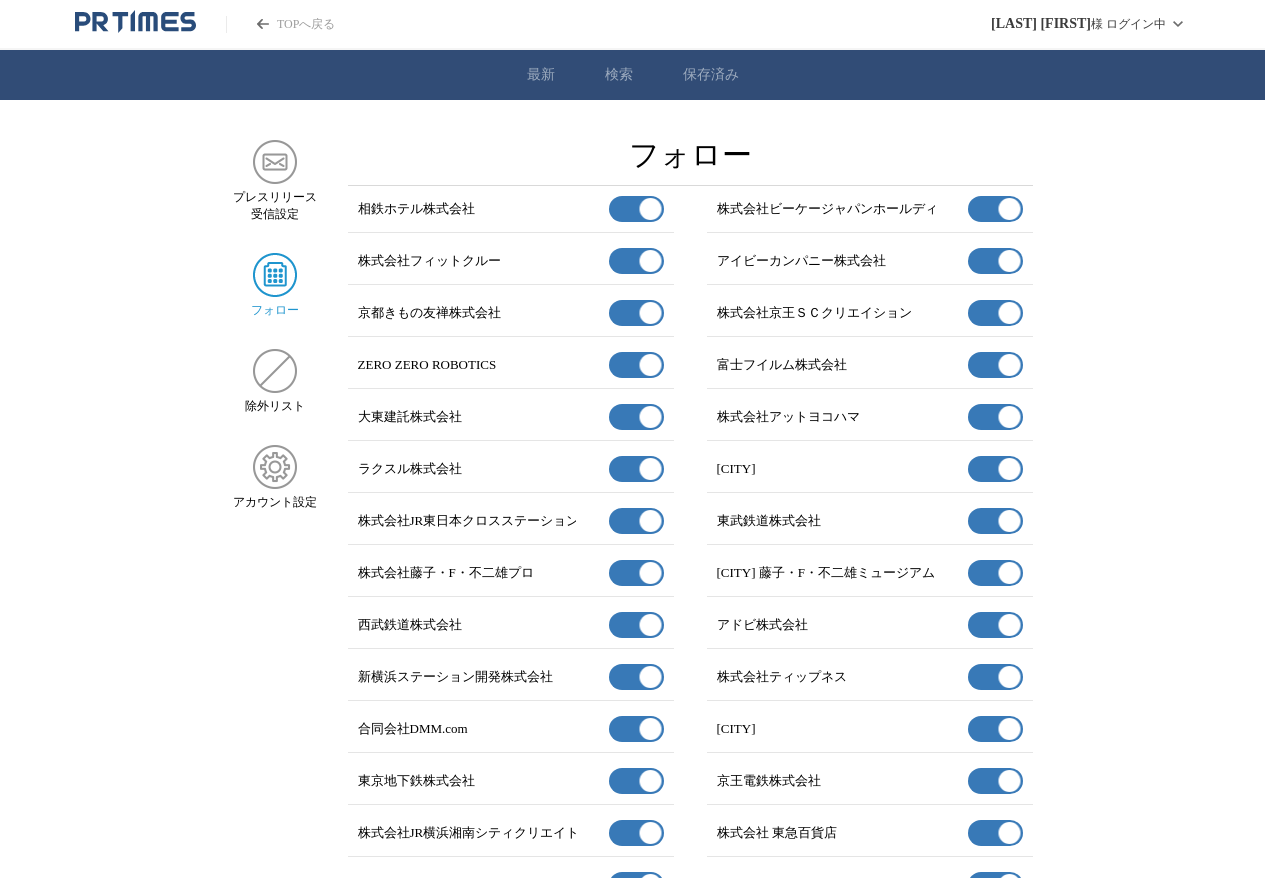 click at bounding box center (650, 209) 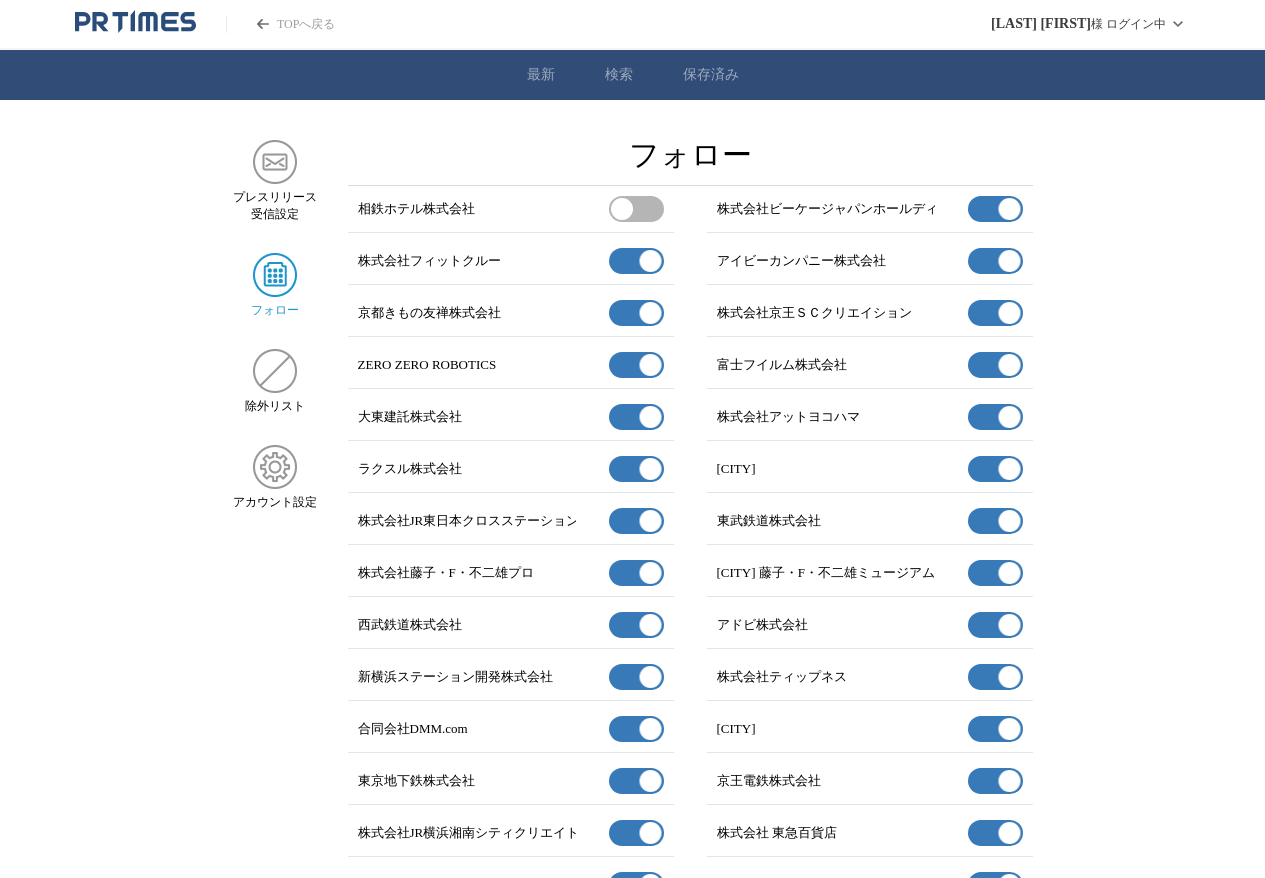 click at bounding box center (650, 261) 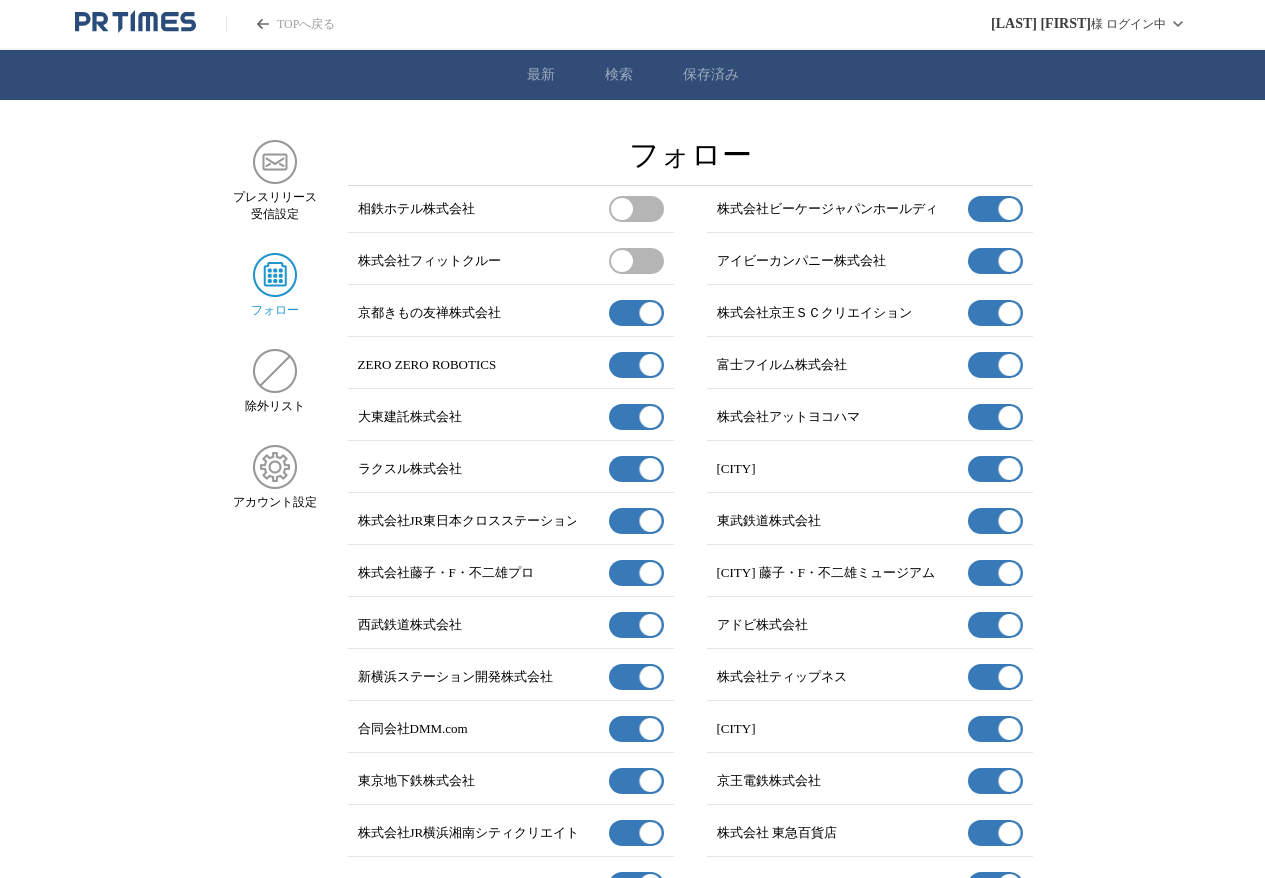 click at bounding box center (650, 313) 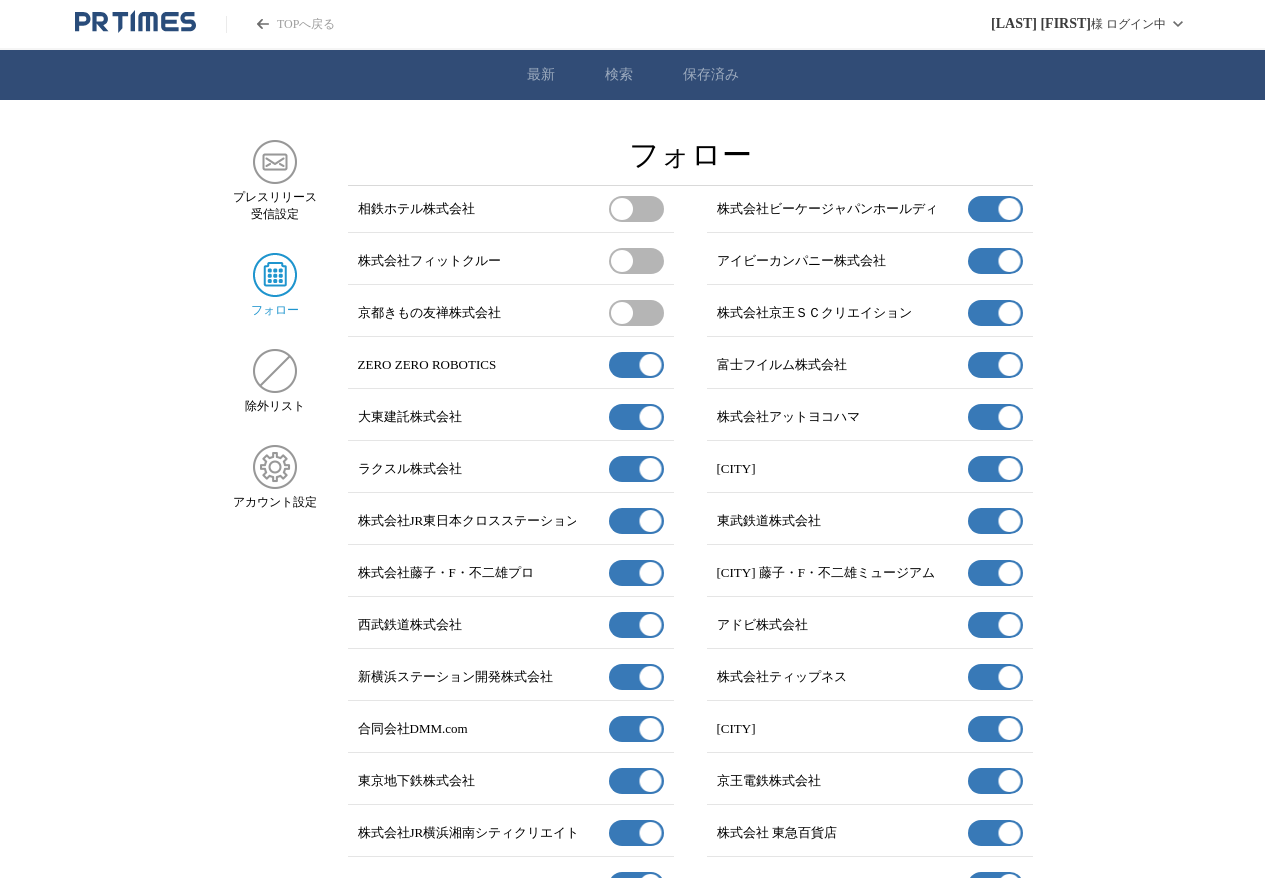 click at bounding box center [650, 365] 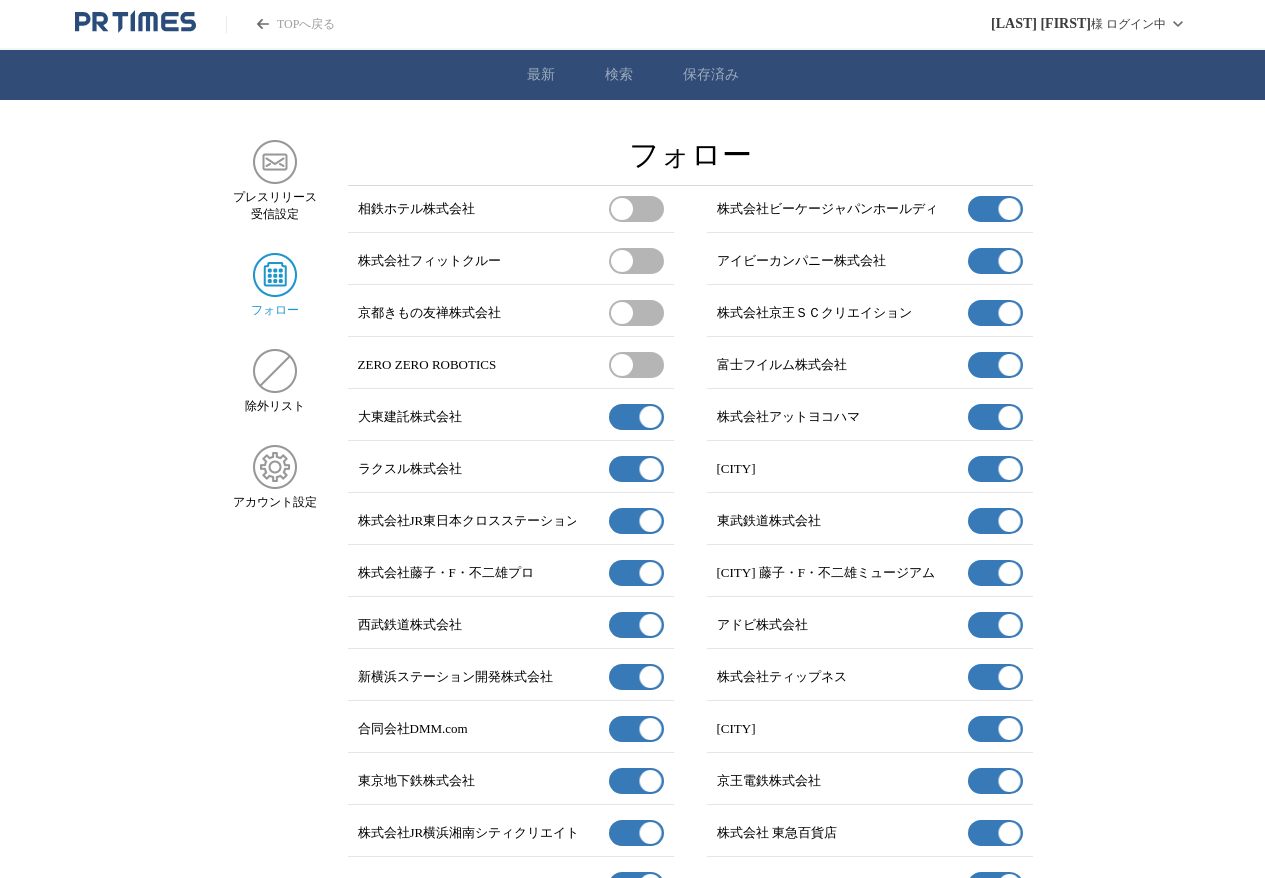 click at bounding box center [650, 417] 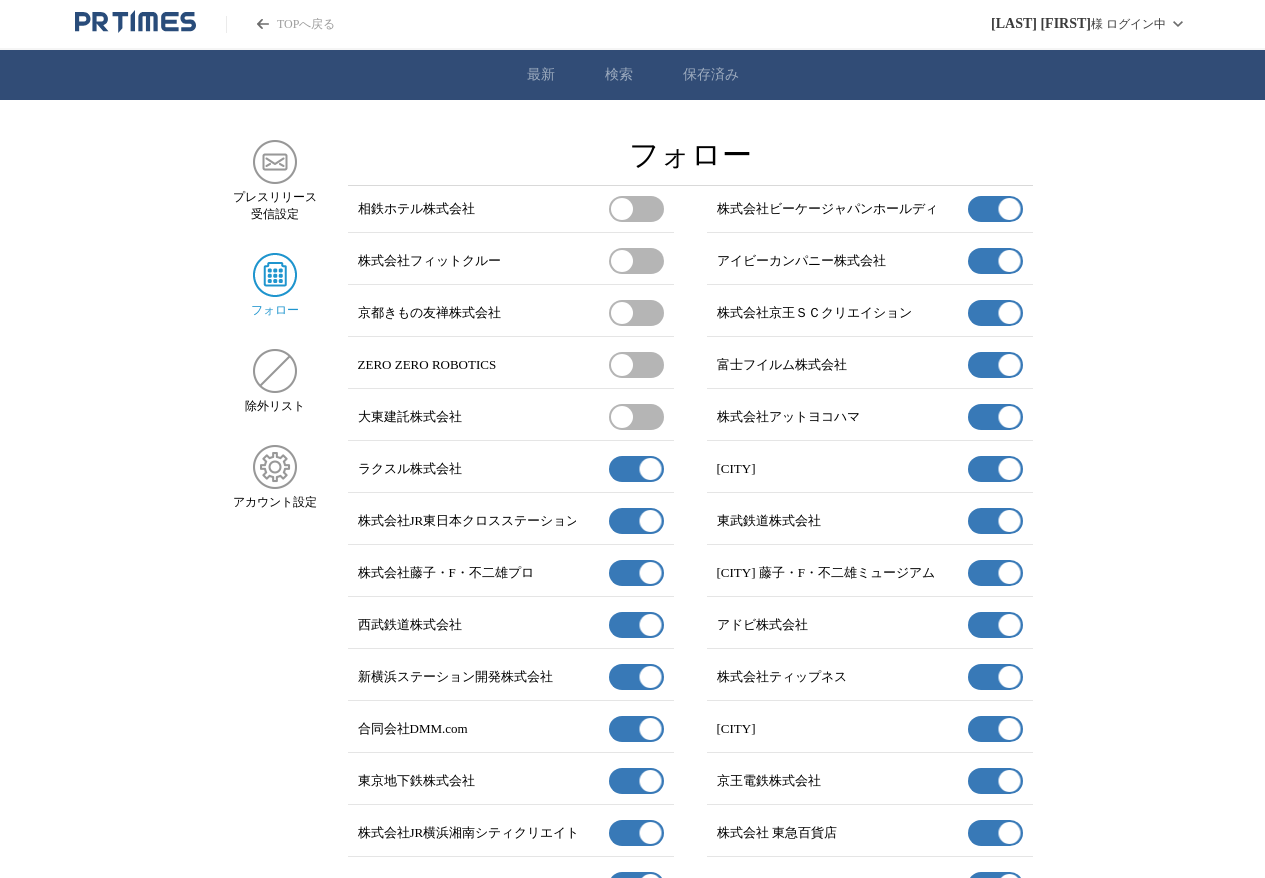 click on "有効" at bounding box center (636, 469) 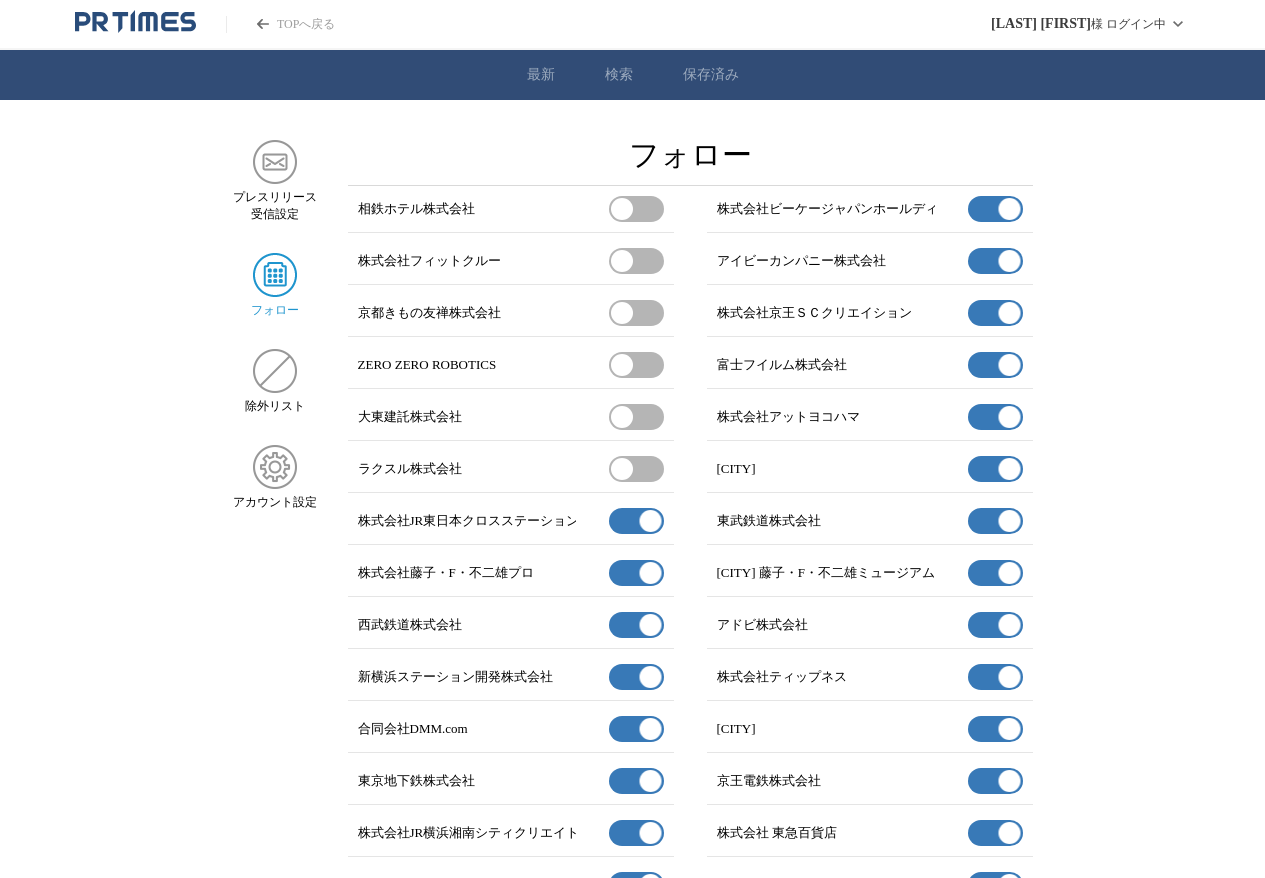 click at bounding box center [1009, 261] 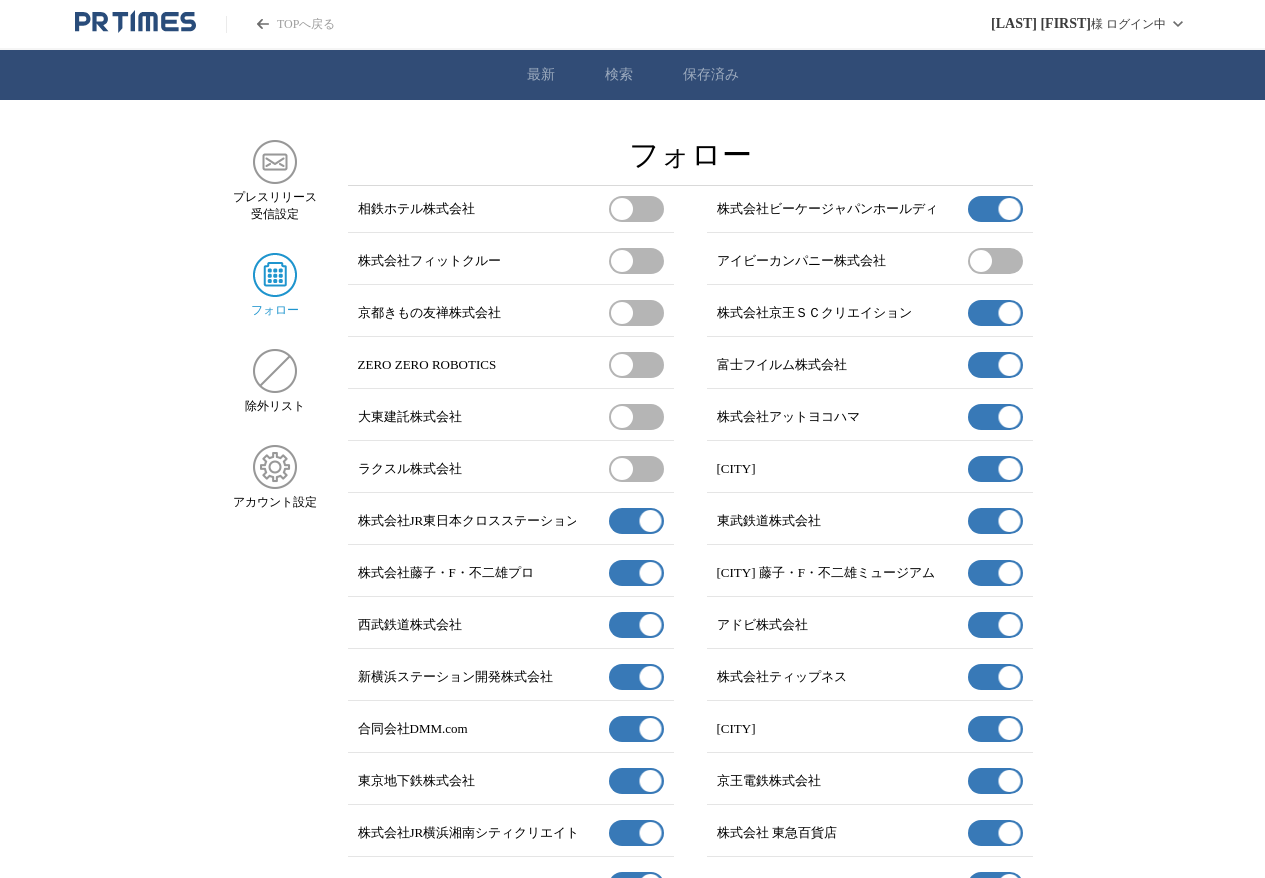click on "有効" at bounding box center [995, 313] 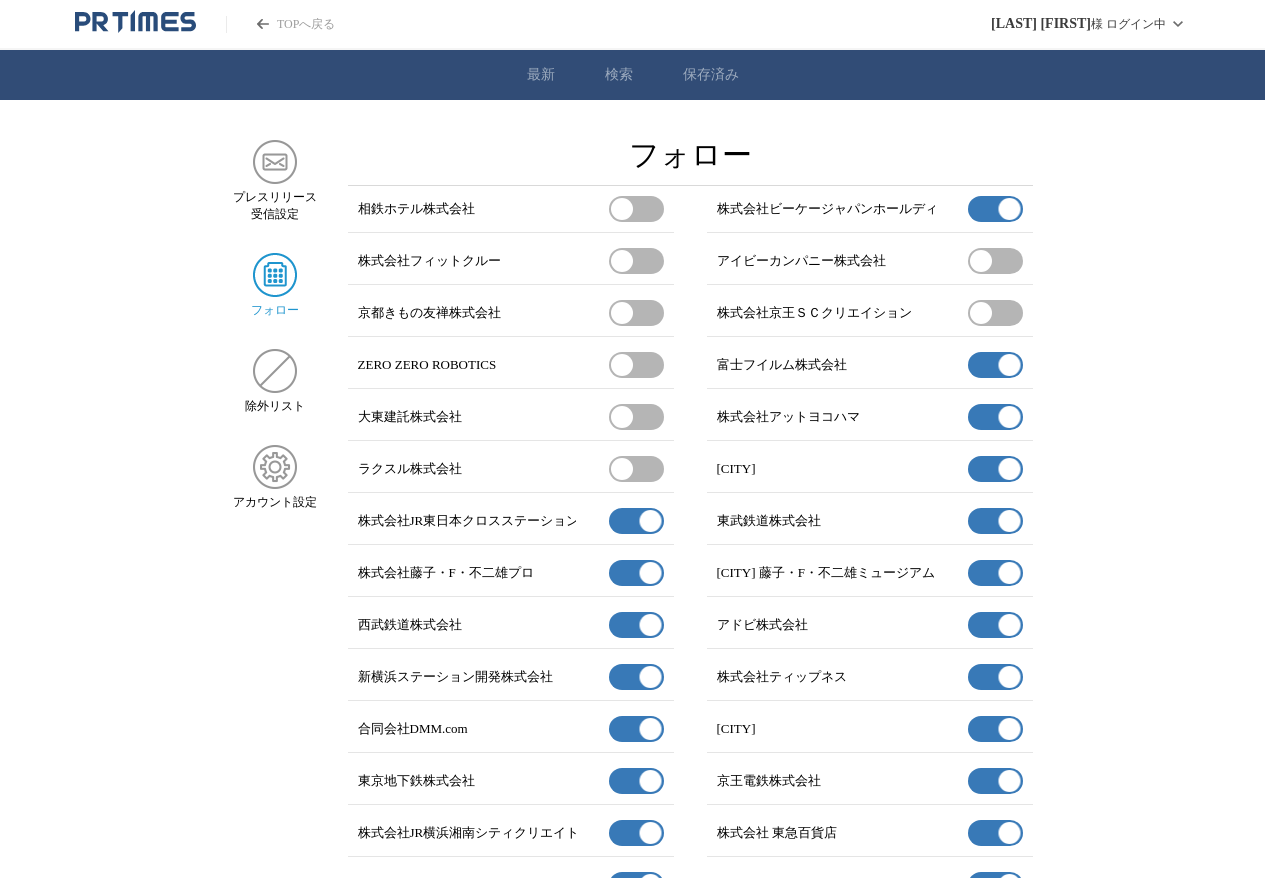 click on "有効" at bounding box center (995, 417) 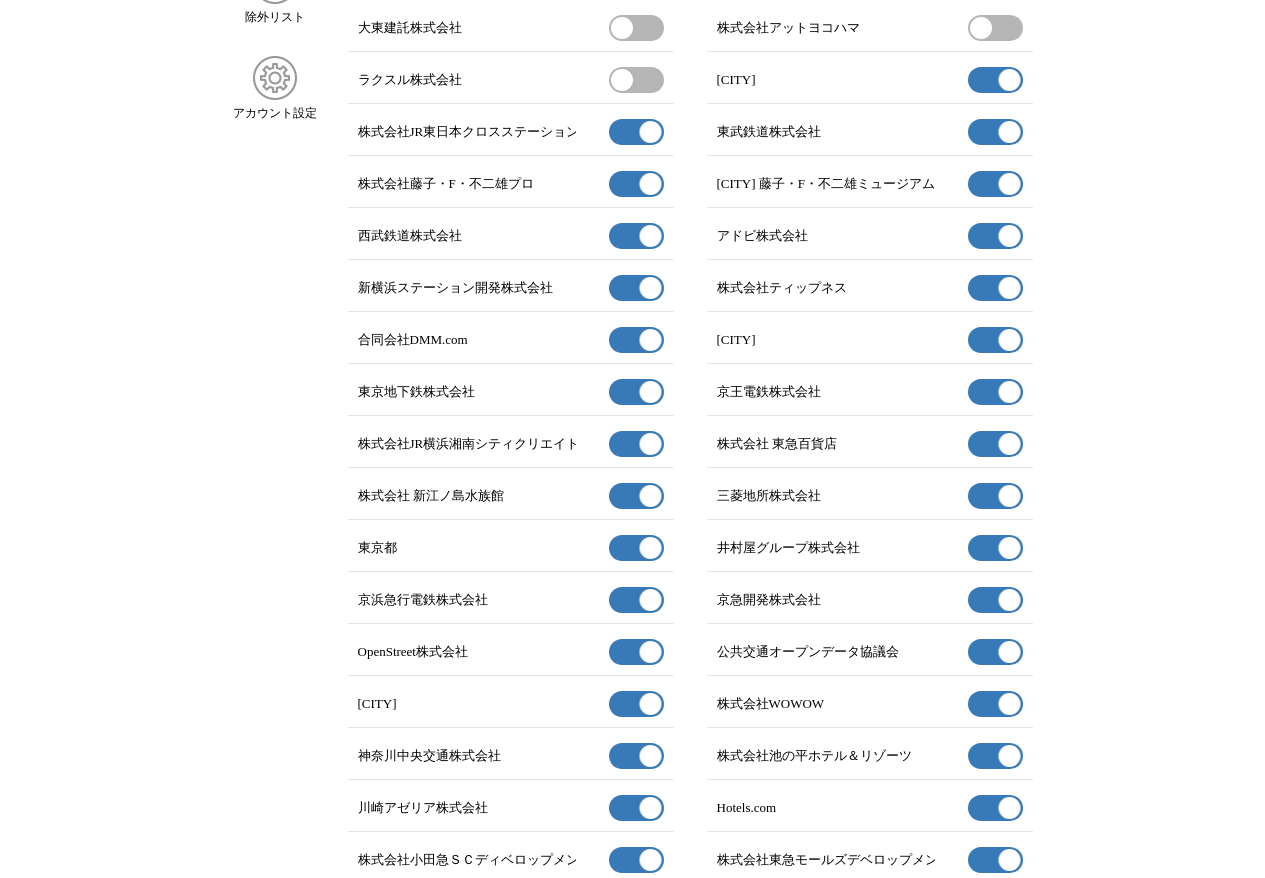 scroll, scrollTop: 396, scrollLeft: 0, axis: vertical 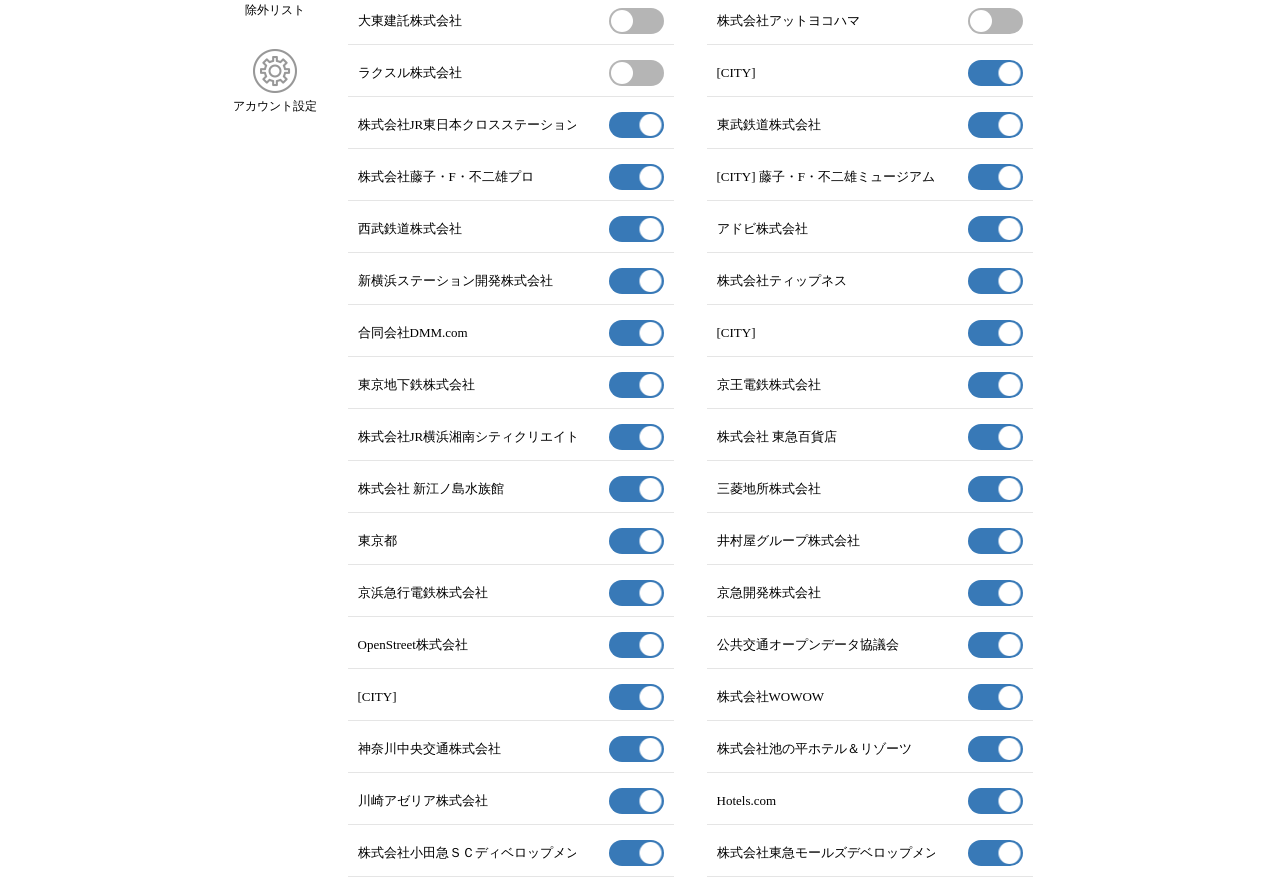 click on "有効" at bounding box center (995, 281) 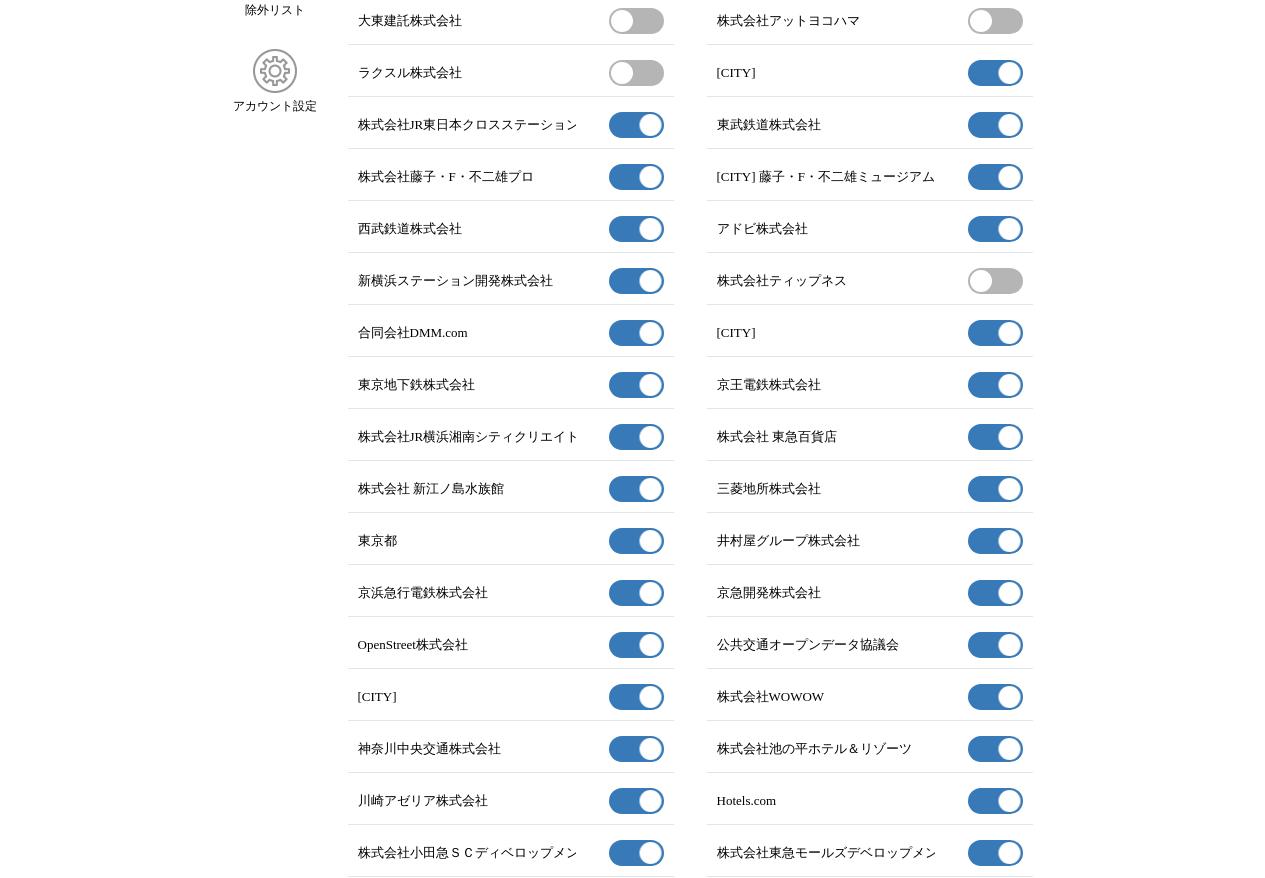 click at bounding box center [650, 333] 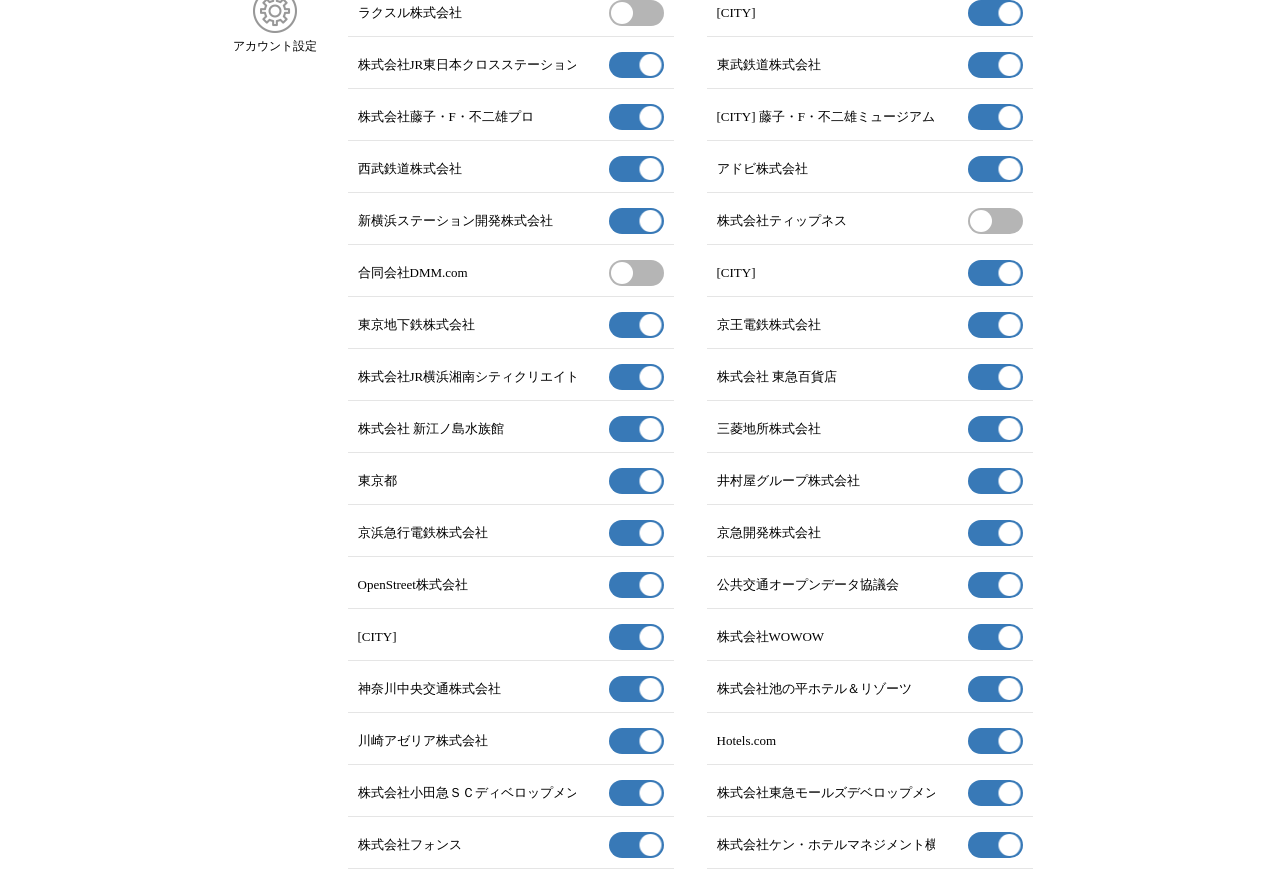 scroll, scrollTop: 475, scrollLeft: 0, axis: vertical 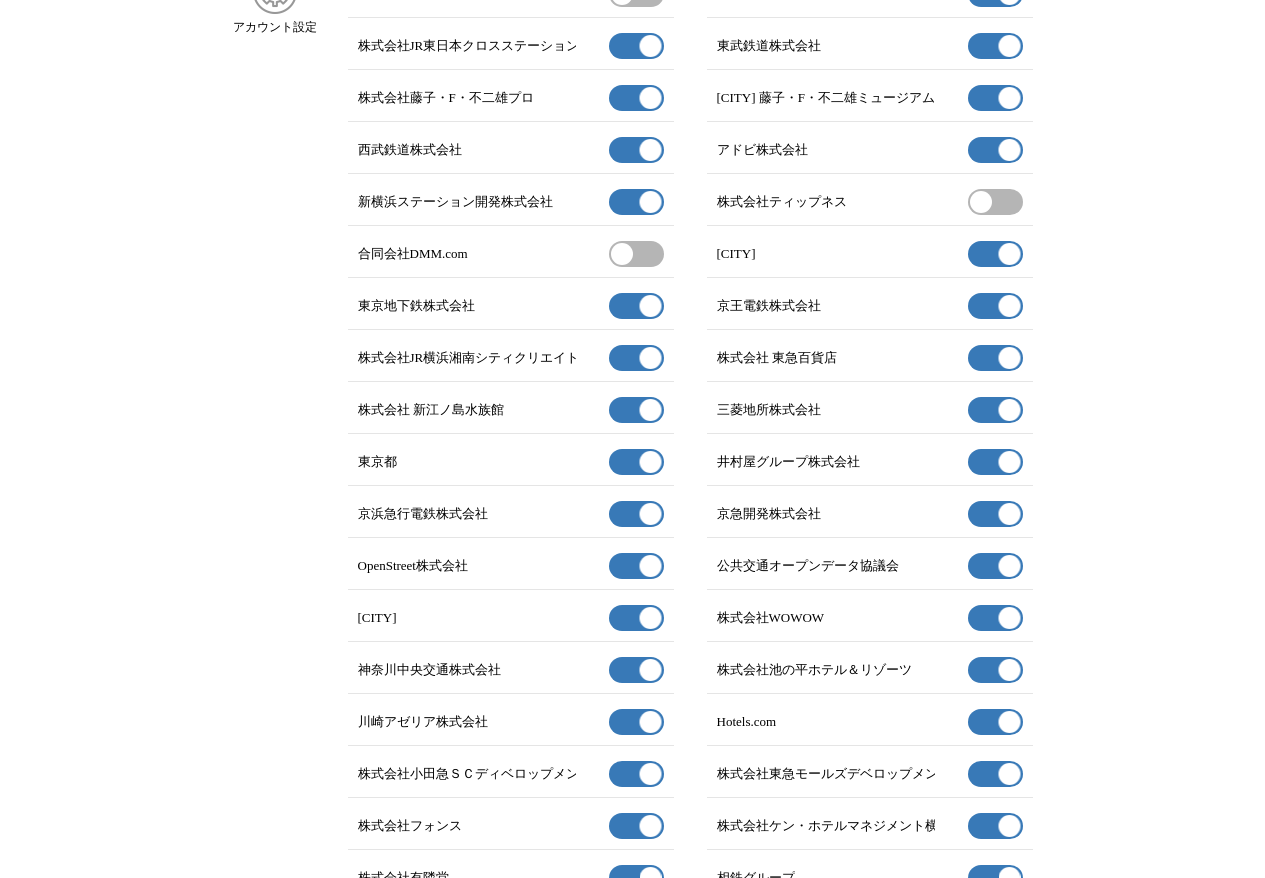 click on "有効" at bounding box center [636, 358] 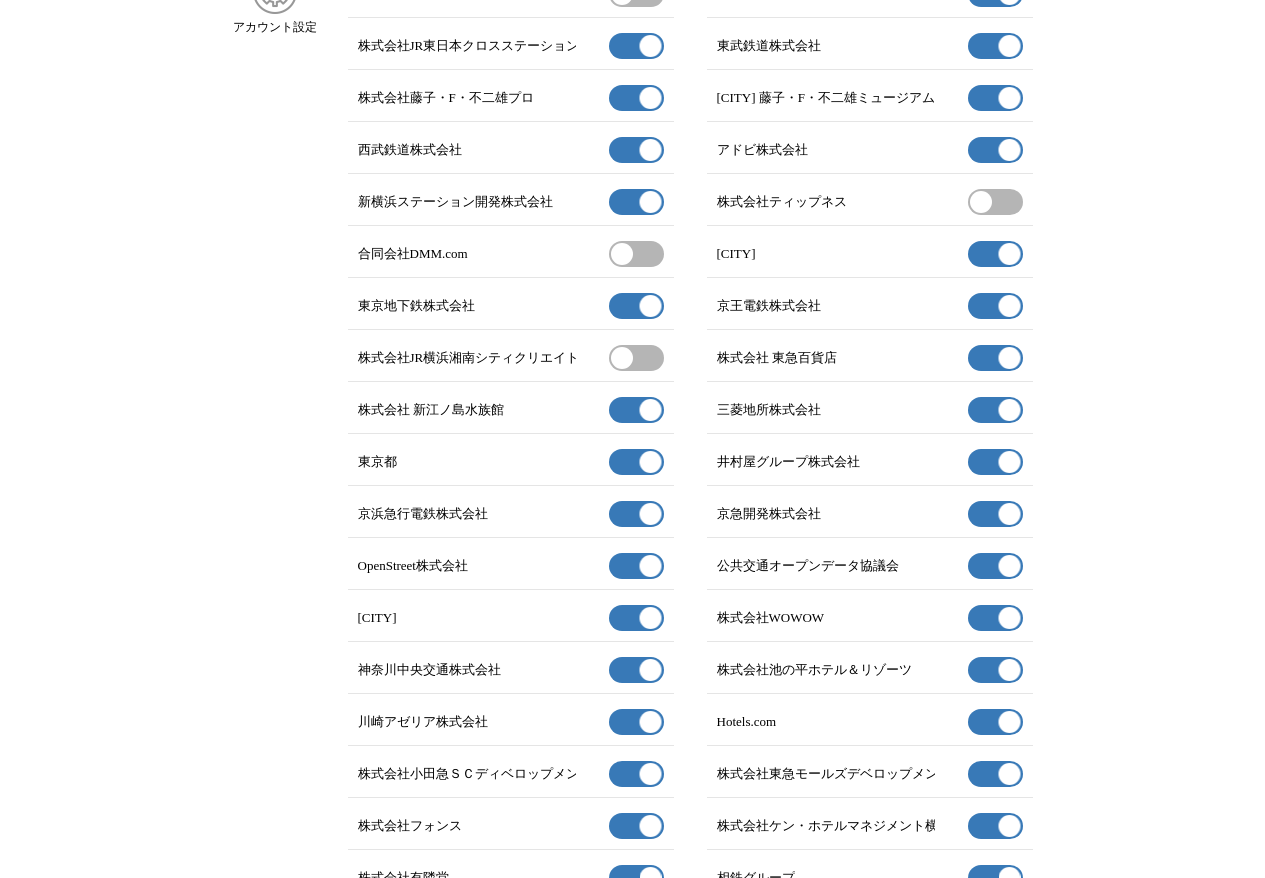 click on "有効" at bounding box center [995, 358] 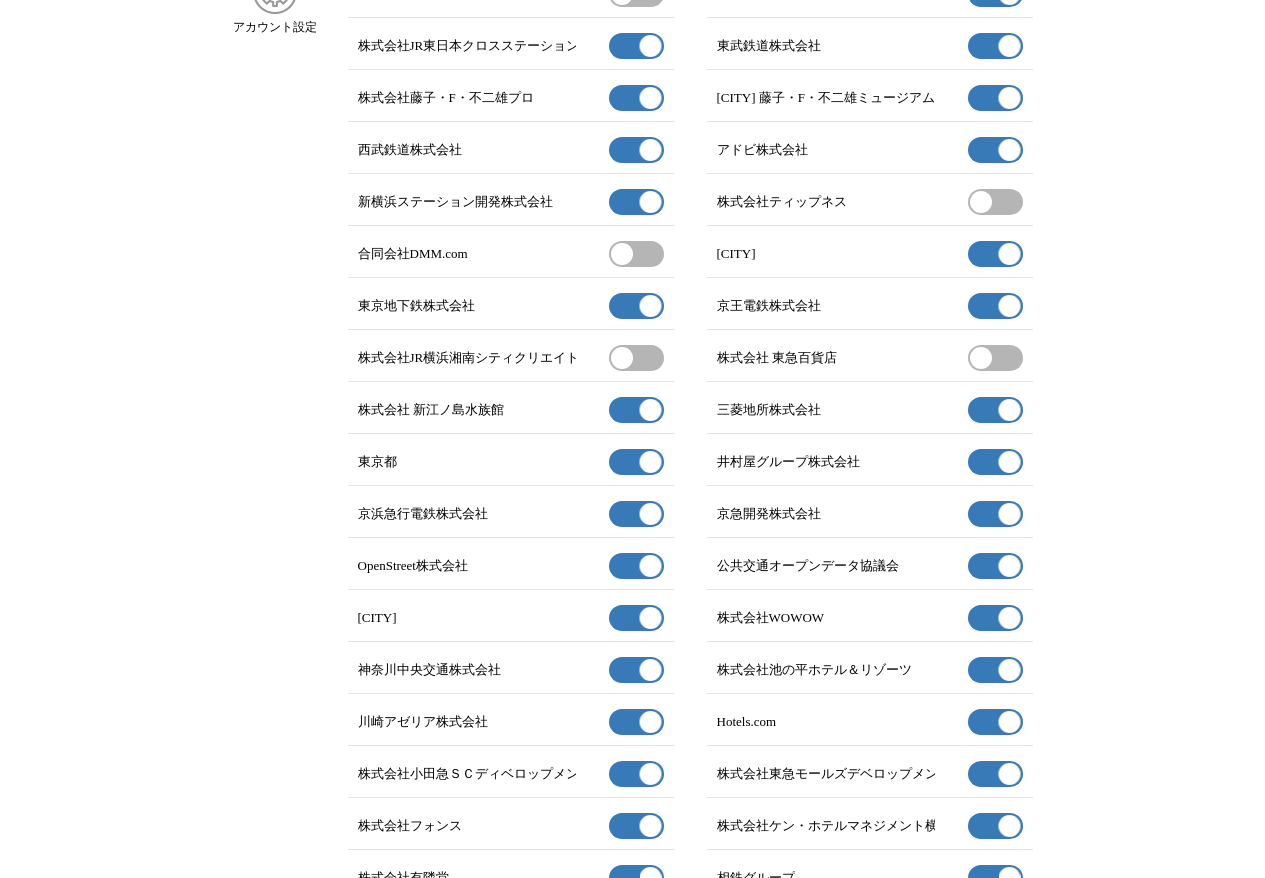 click on "有効" at bounding box center [636, 410] 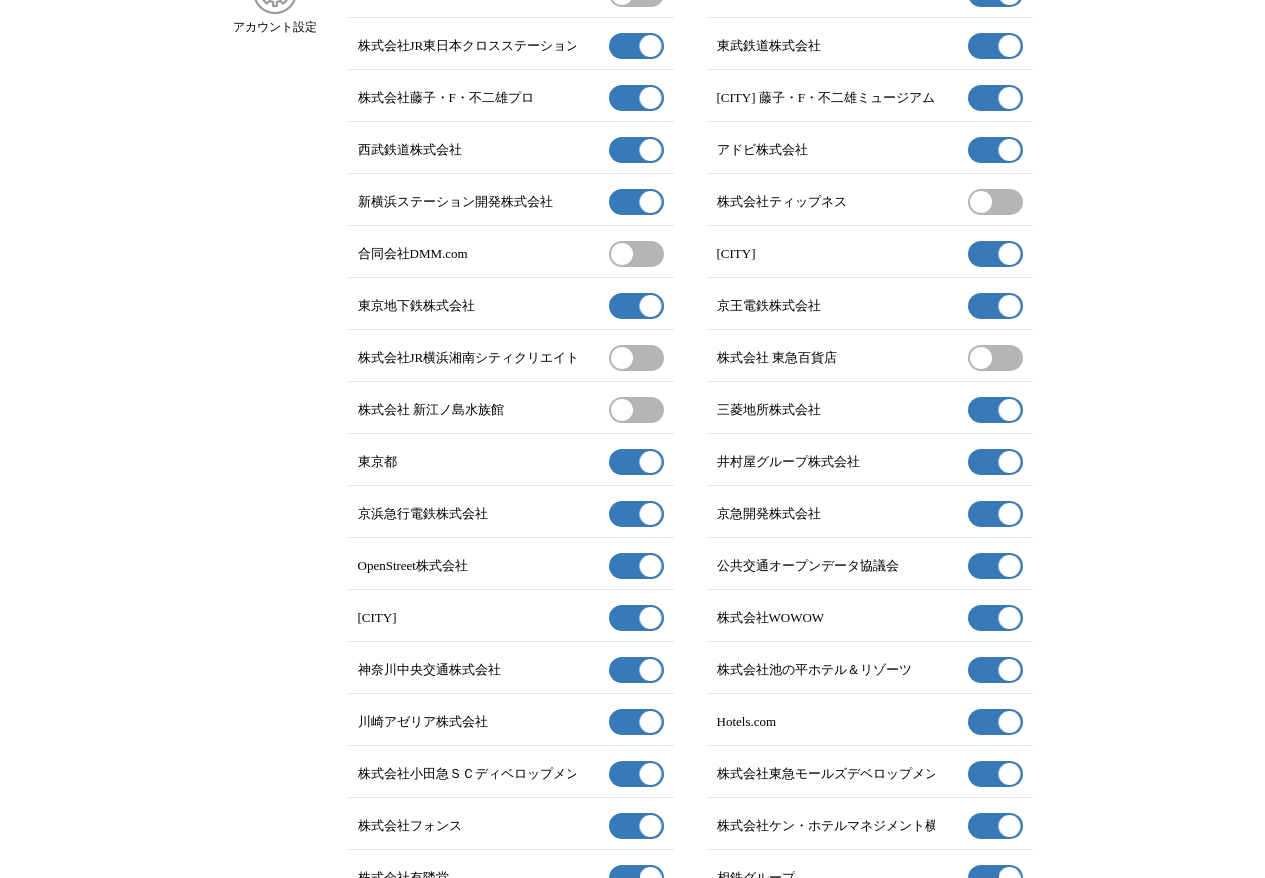 click on "有効" at bounding box center [995, 410] 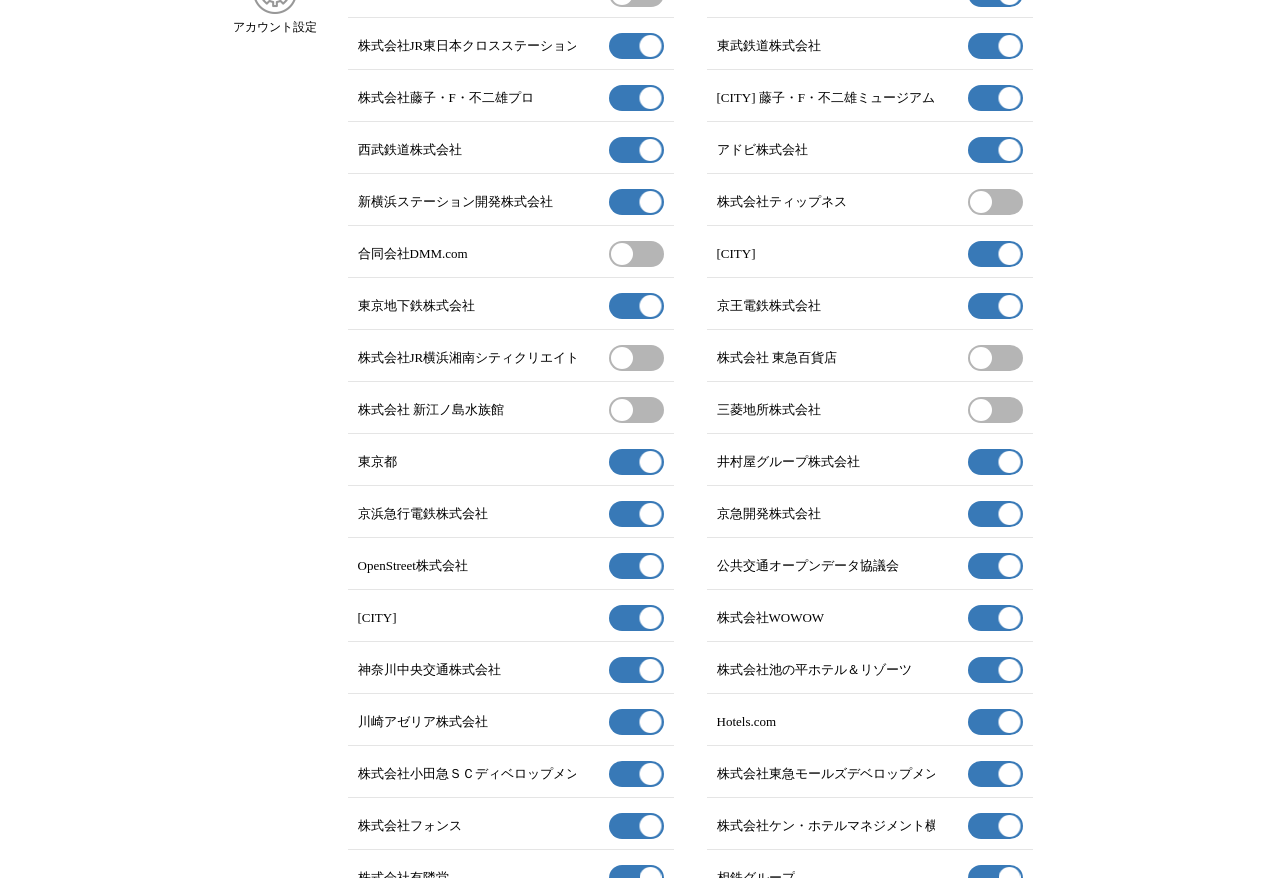 click on "有効" at bounding box center [995, 462] 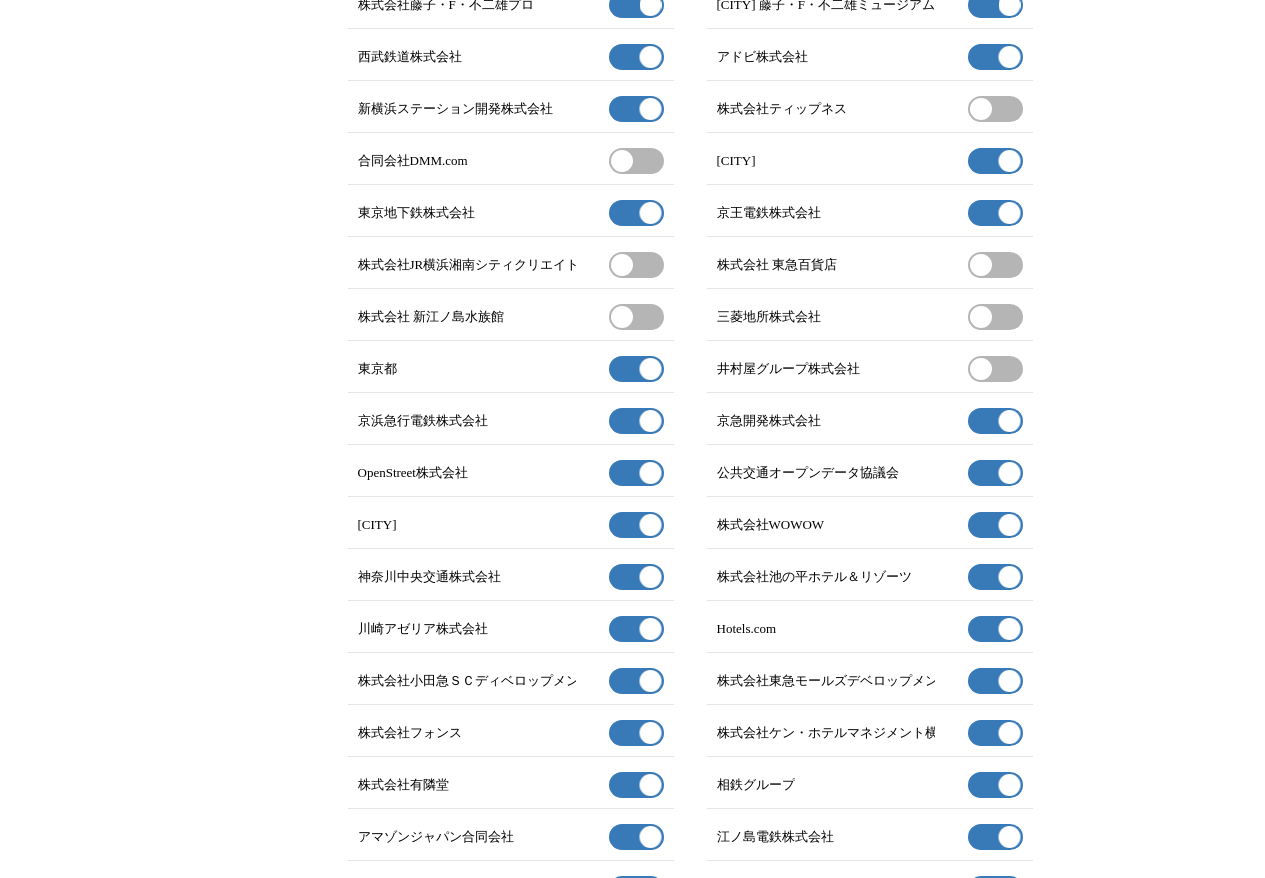 scroll, scrollTop: 595, scrollLeft: 0, axis: vertical 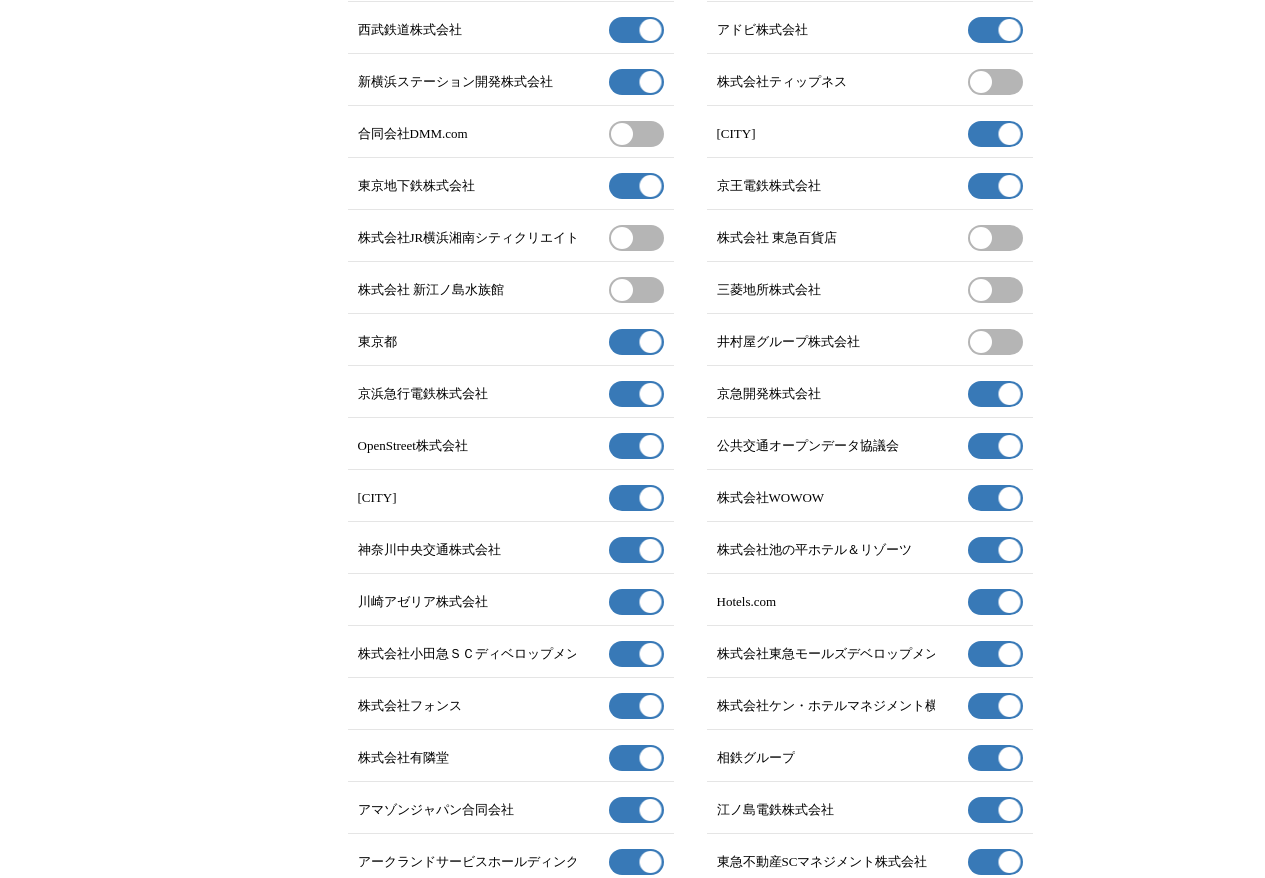 click on "有効" at bounding box center [995, 394] 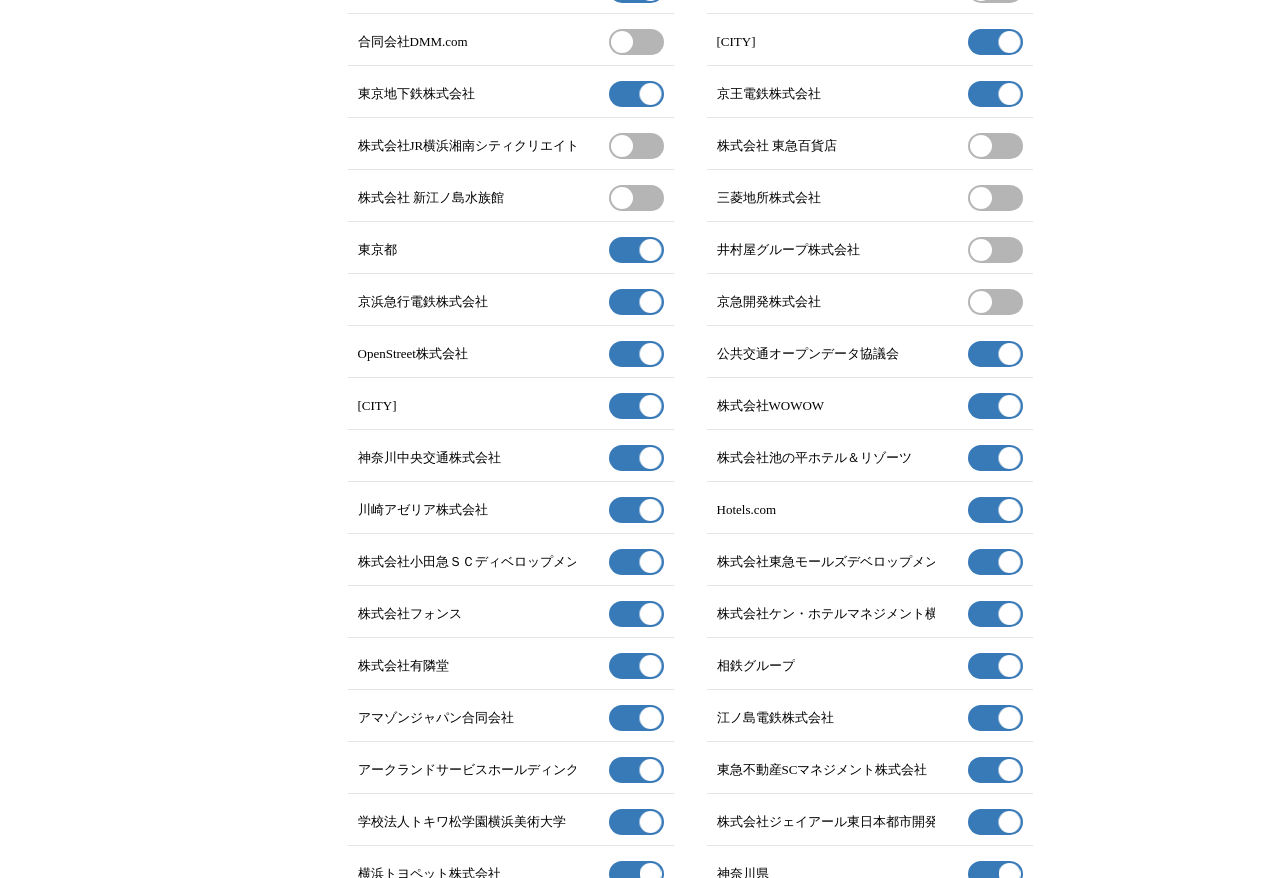 scroll, scrollTop: 691, scrollLeft: 0, axis: vertical 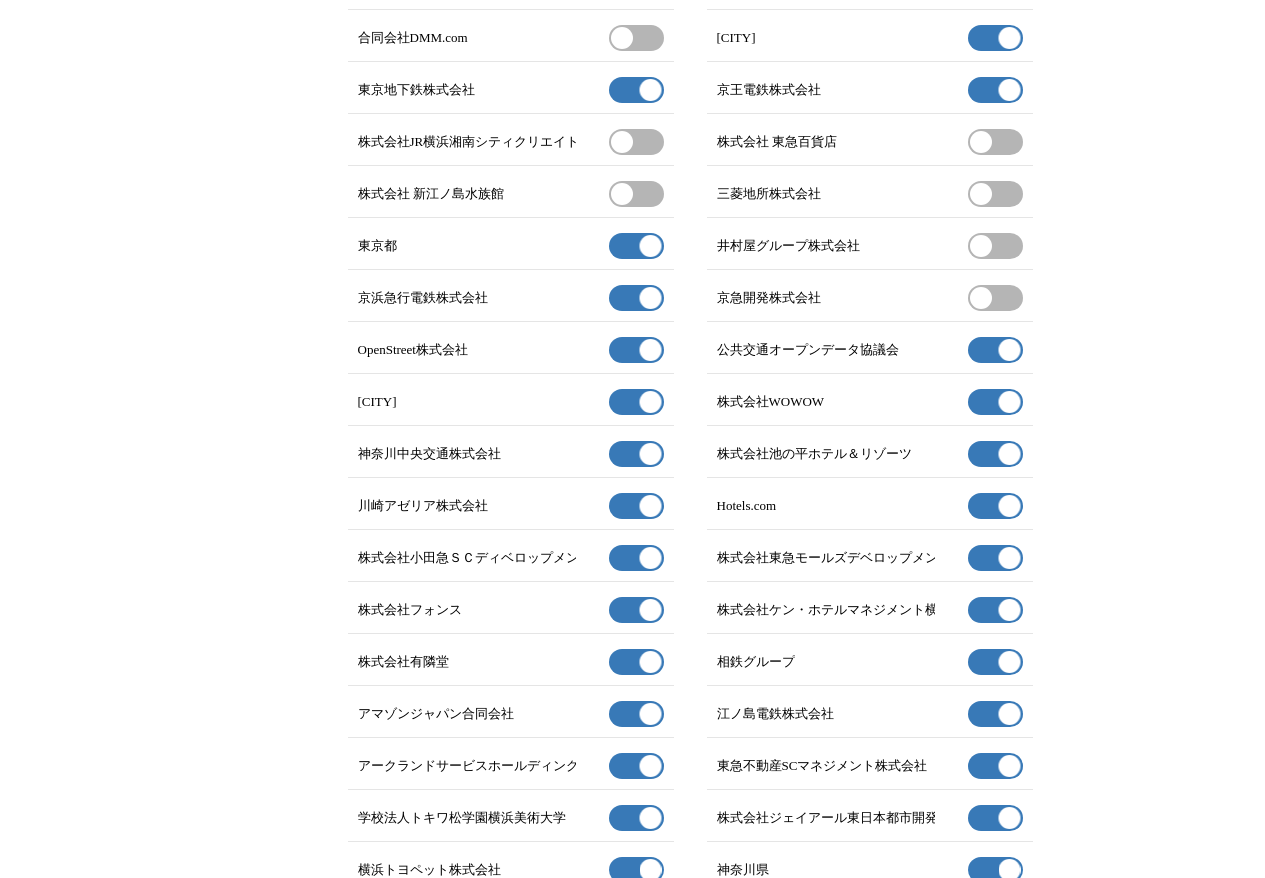 click on "有効" at bounding box center (995, 402) 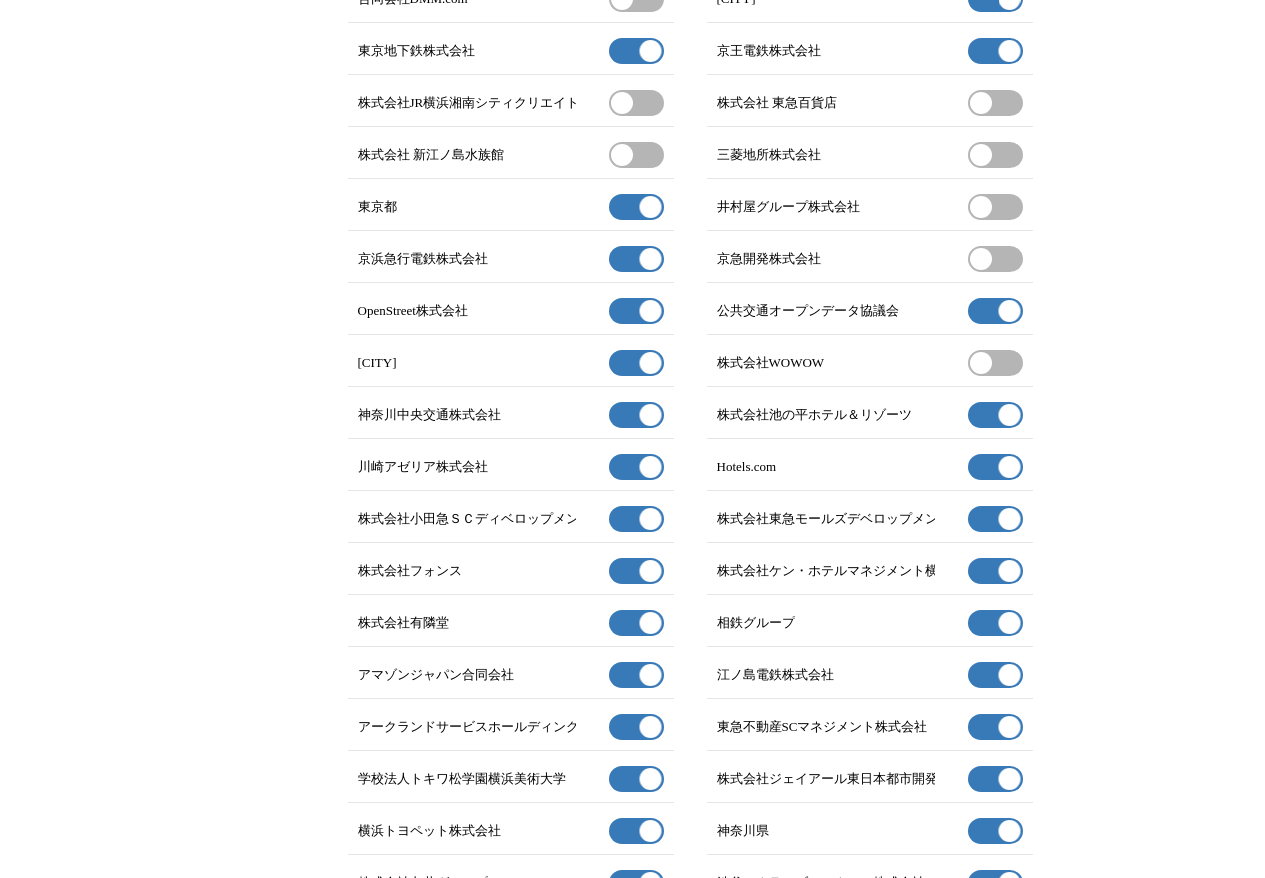 scroll, scrollTop: 785, scrollLeft: 0, axis: vertical 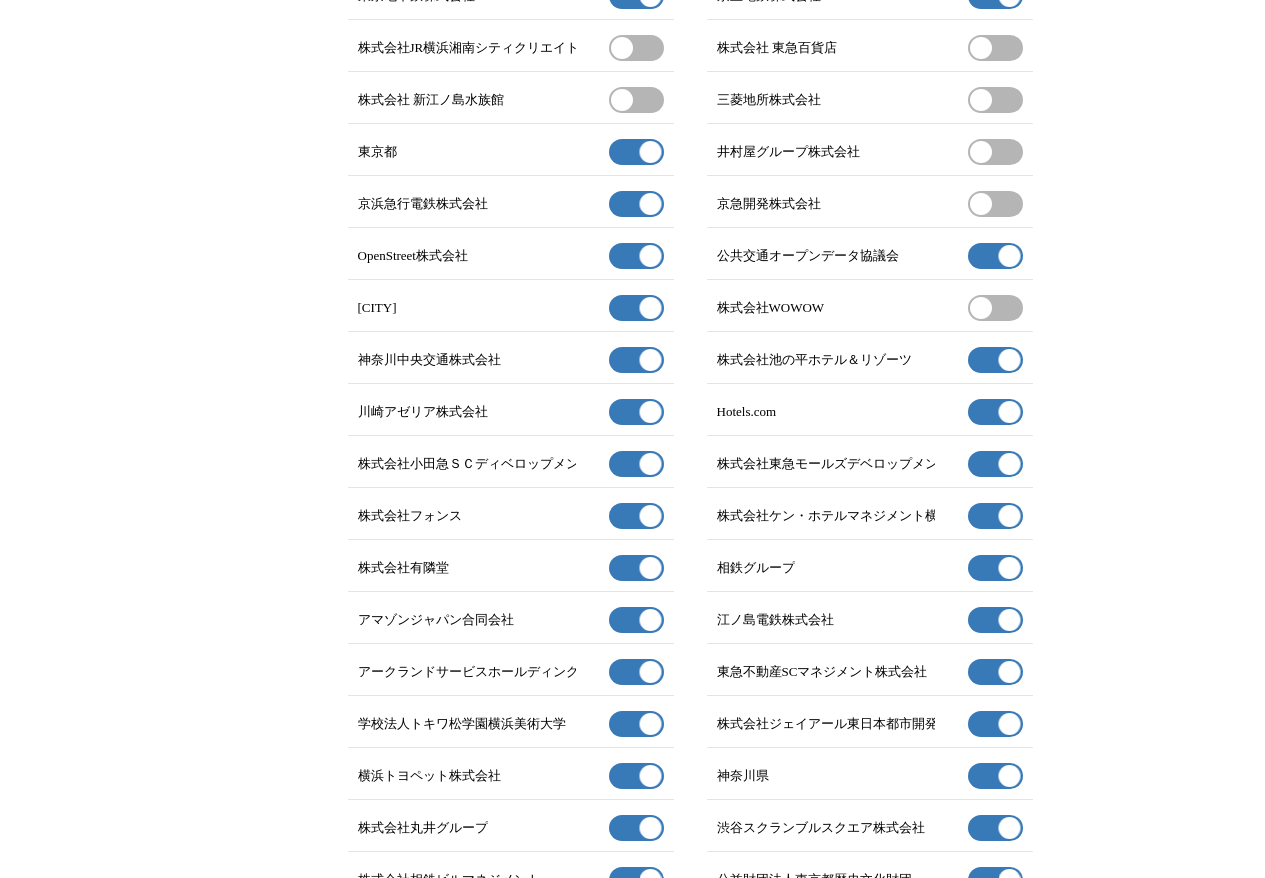 click on "有効" at bounding box center (636, 412) 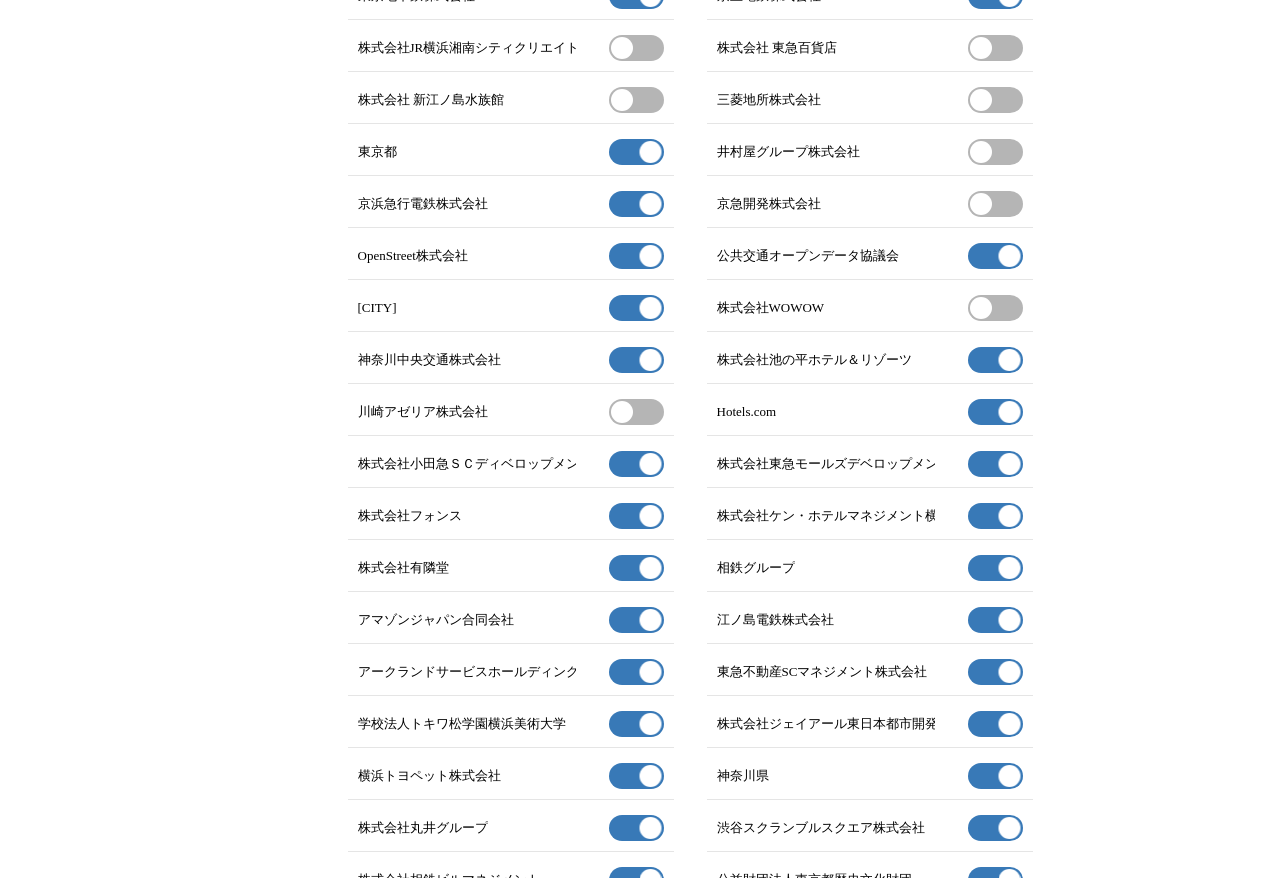 click on "有効" at bounding box center [995, 412] 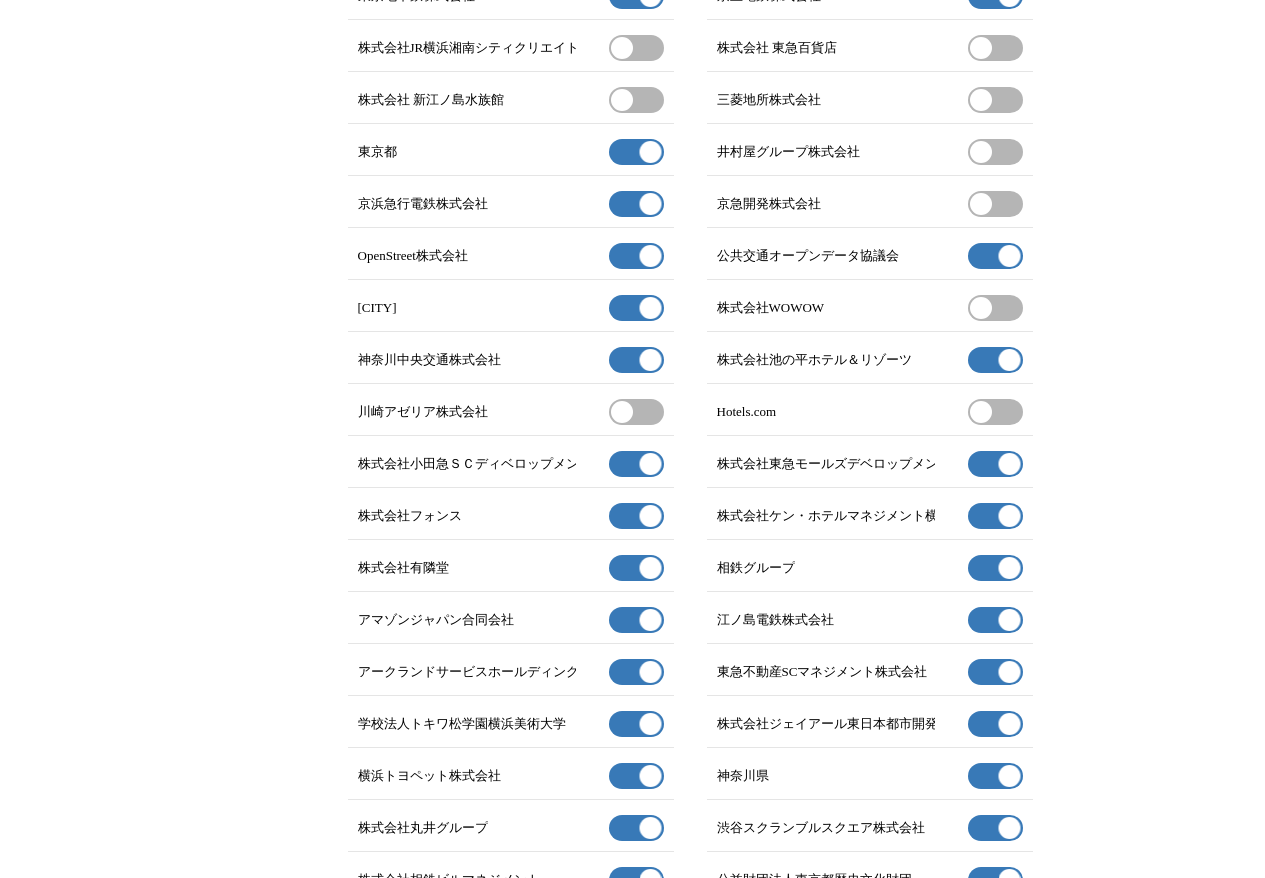 click on "有効" at bounding box center [636, 464] 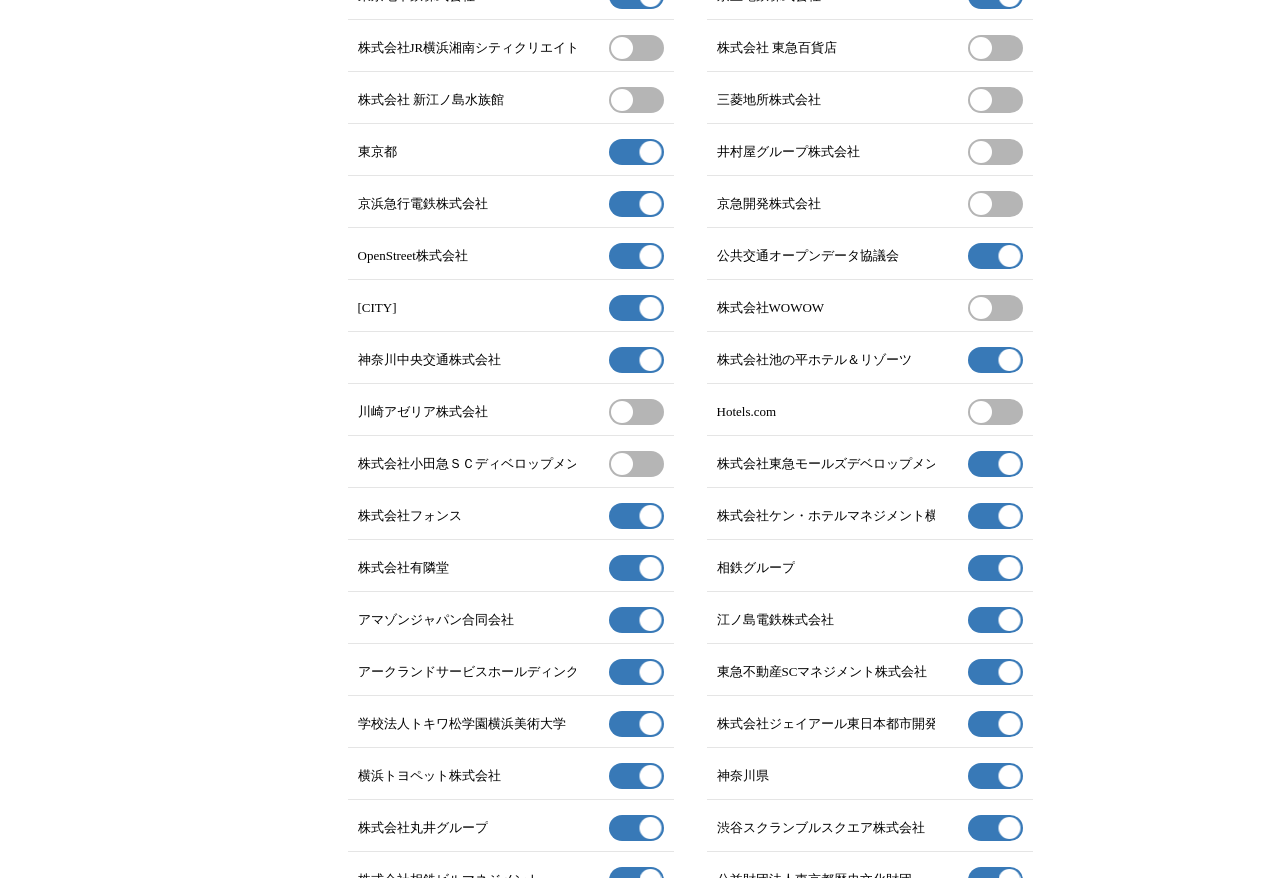 click on "有効" at bounding box center [995, 464] 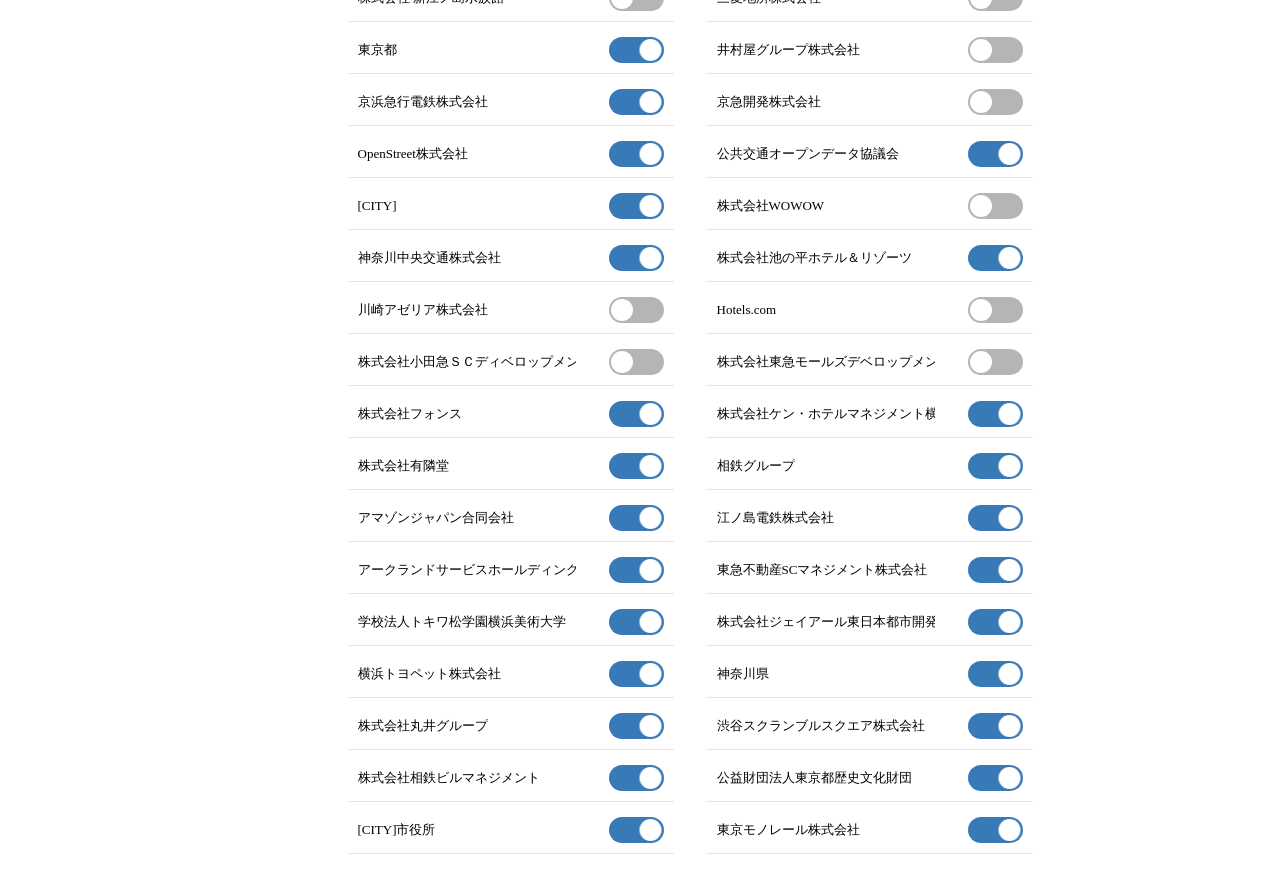 scroll, scrollTop: 890, scrollLeft: 0, axis: vertical 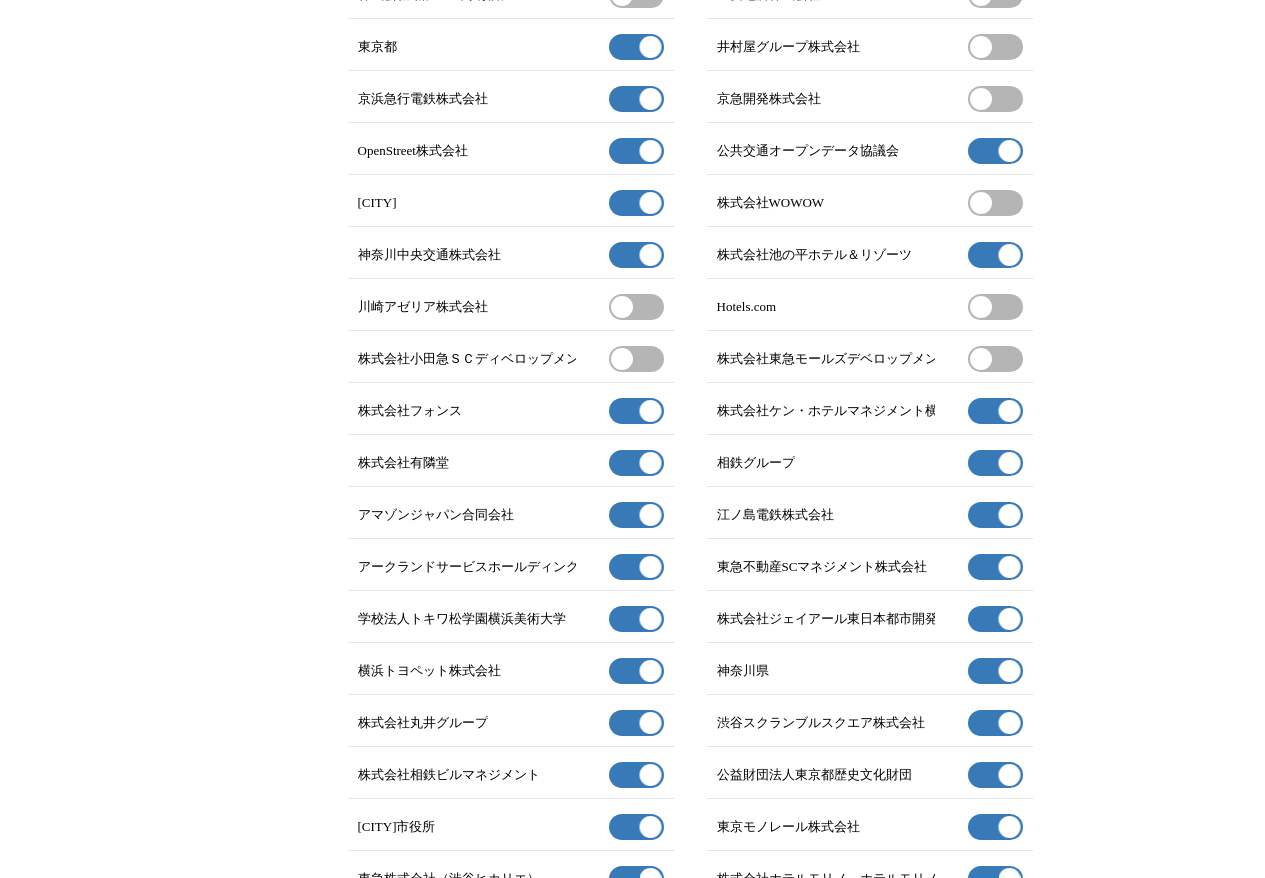 click on "有効" at bounding box center (636, 411) 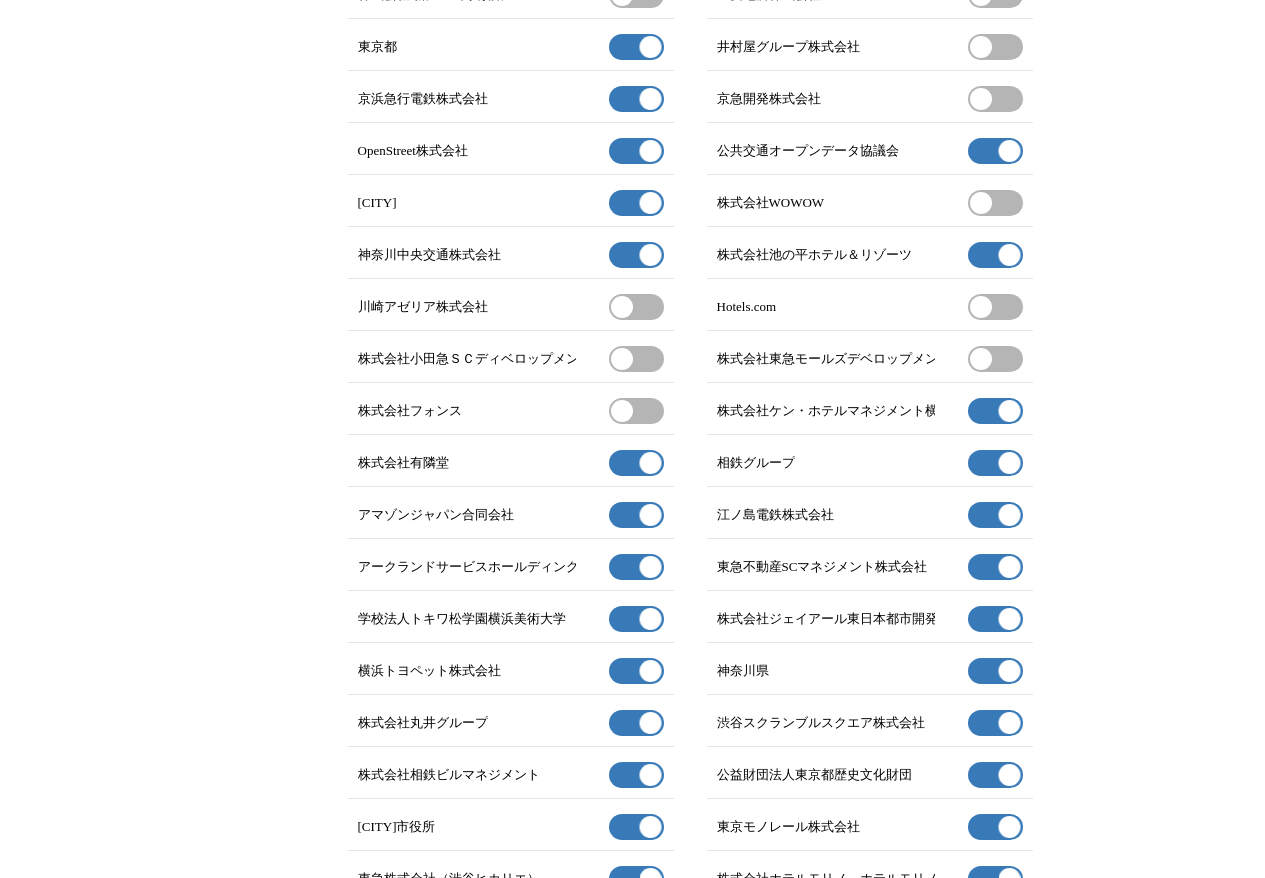 click on "有効" at bounding box center [995, 411] 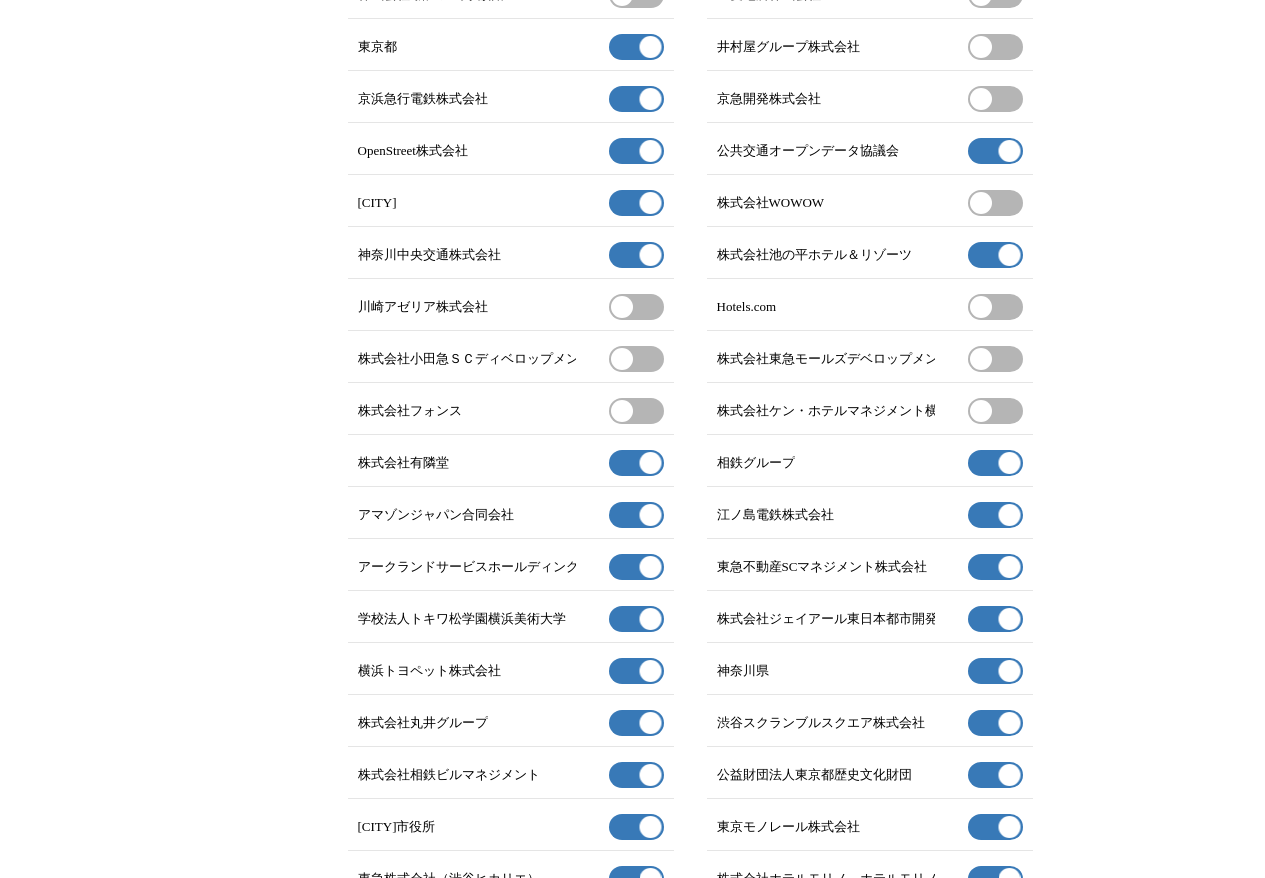 click on "有効" at bounding box center [636, 463] 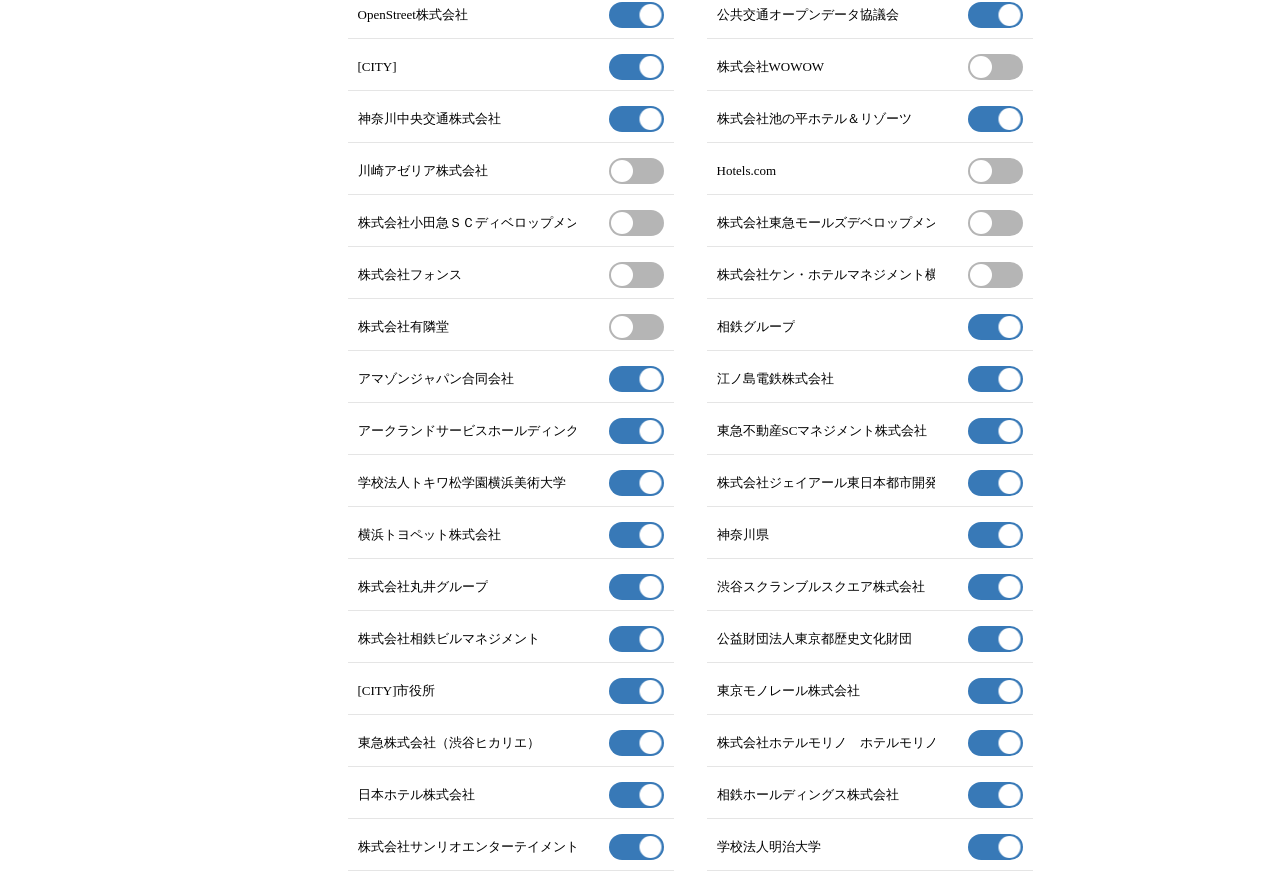 scroll, scrollTop: 1068, scrollLeft: 0, axis: vertical 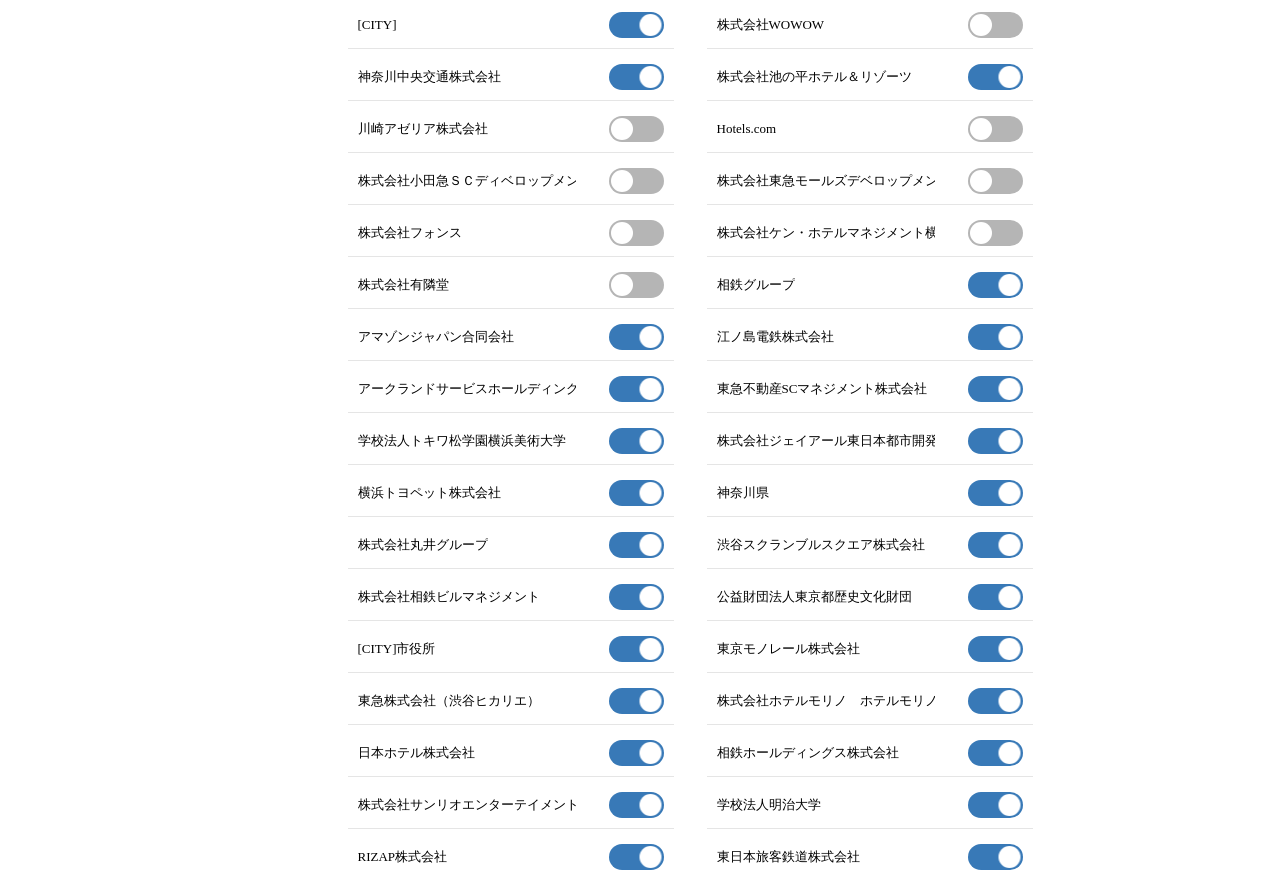 click on "有効" at bounding box center (636, 389) 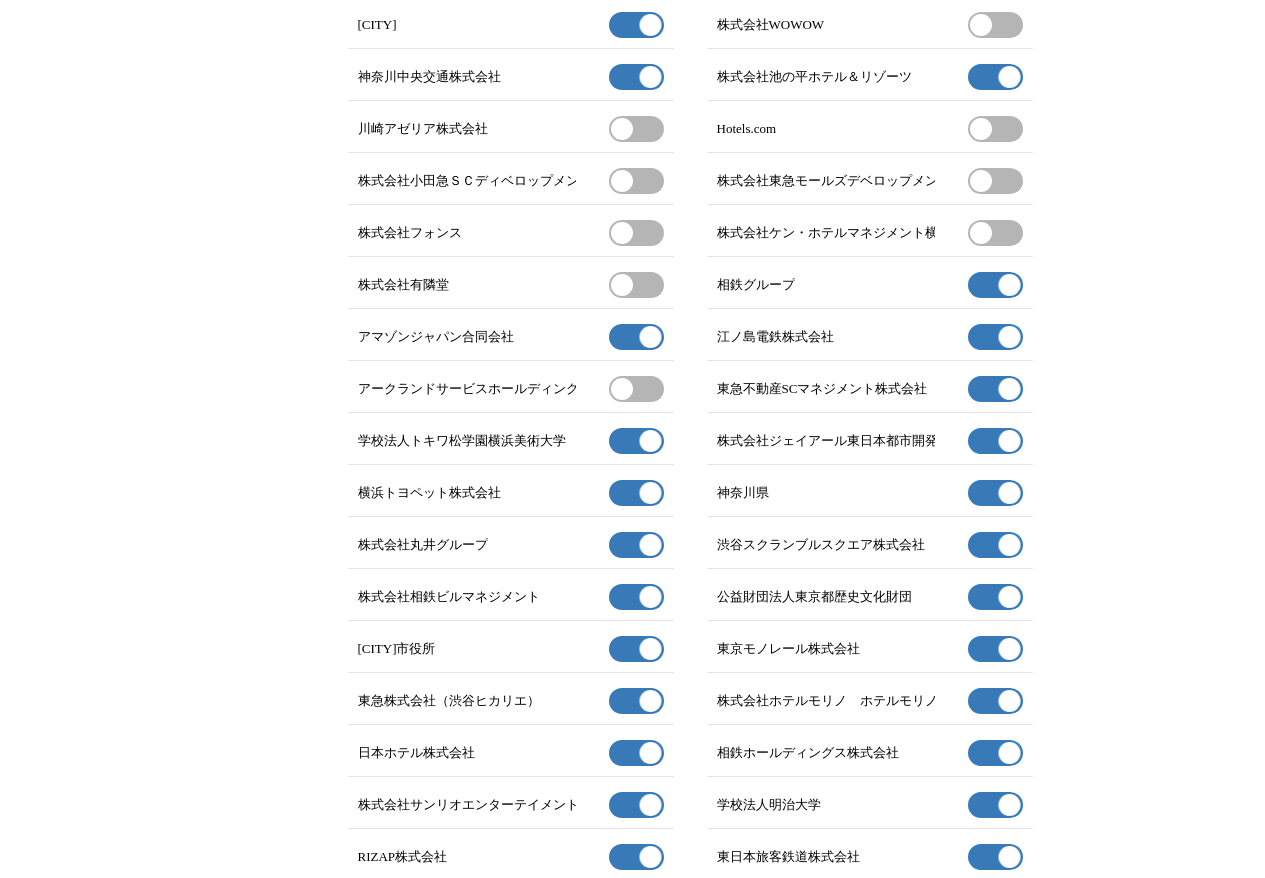 click on "有効" at bounding box center [995, 389] 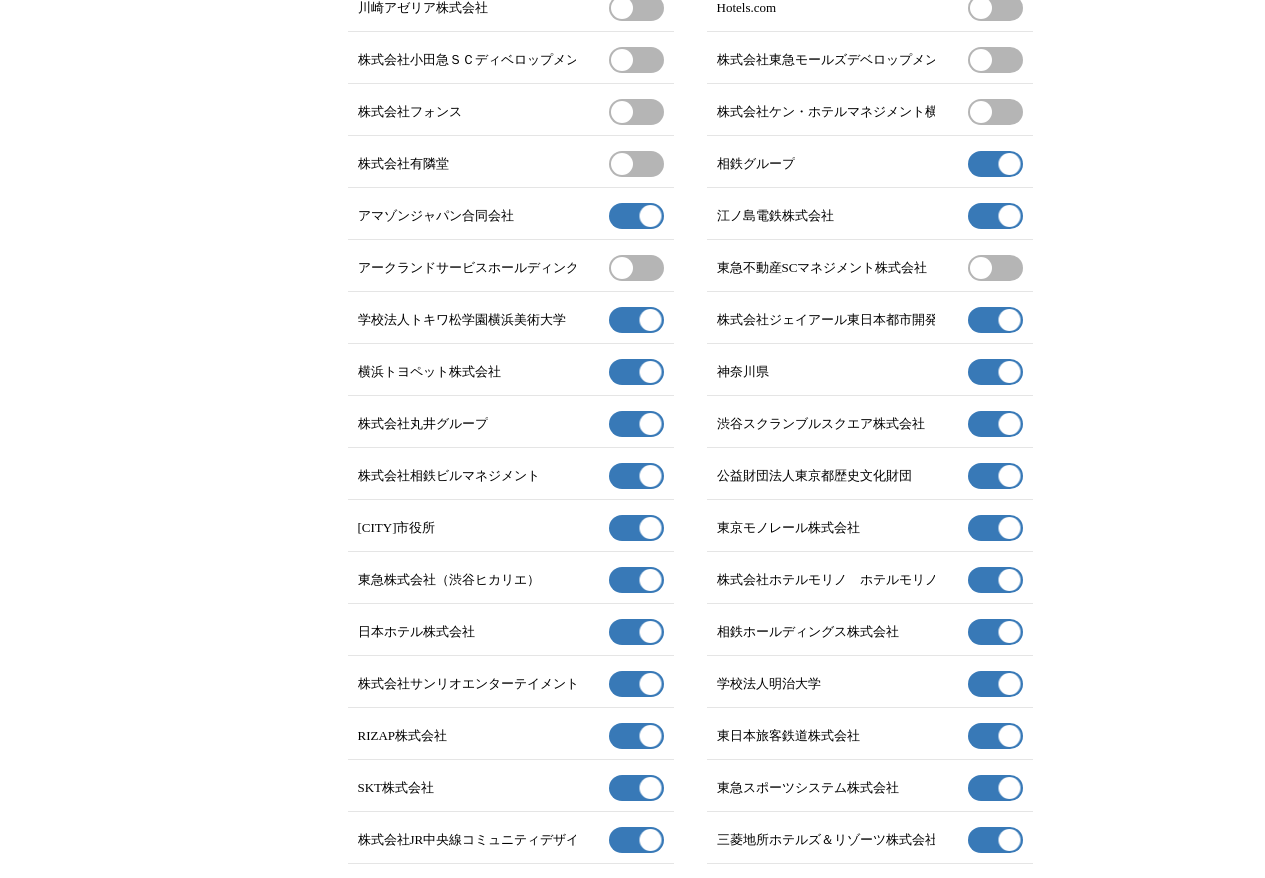 scroll, scrollTop: 1195, scrollLeft: 0, axis: vertical 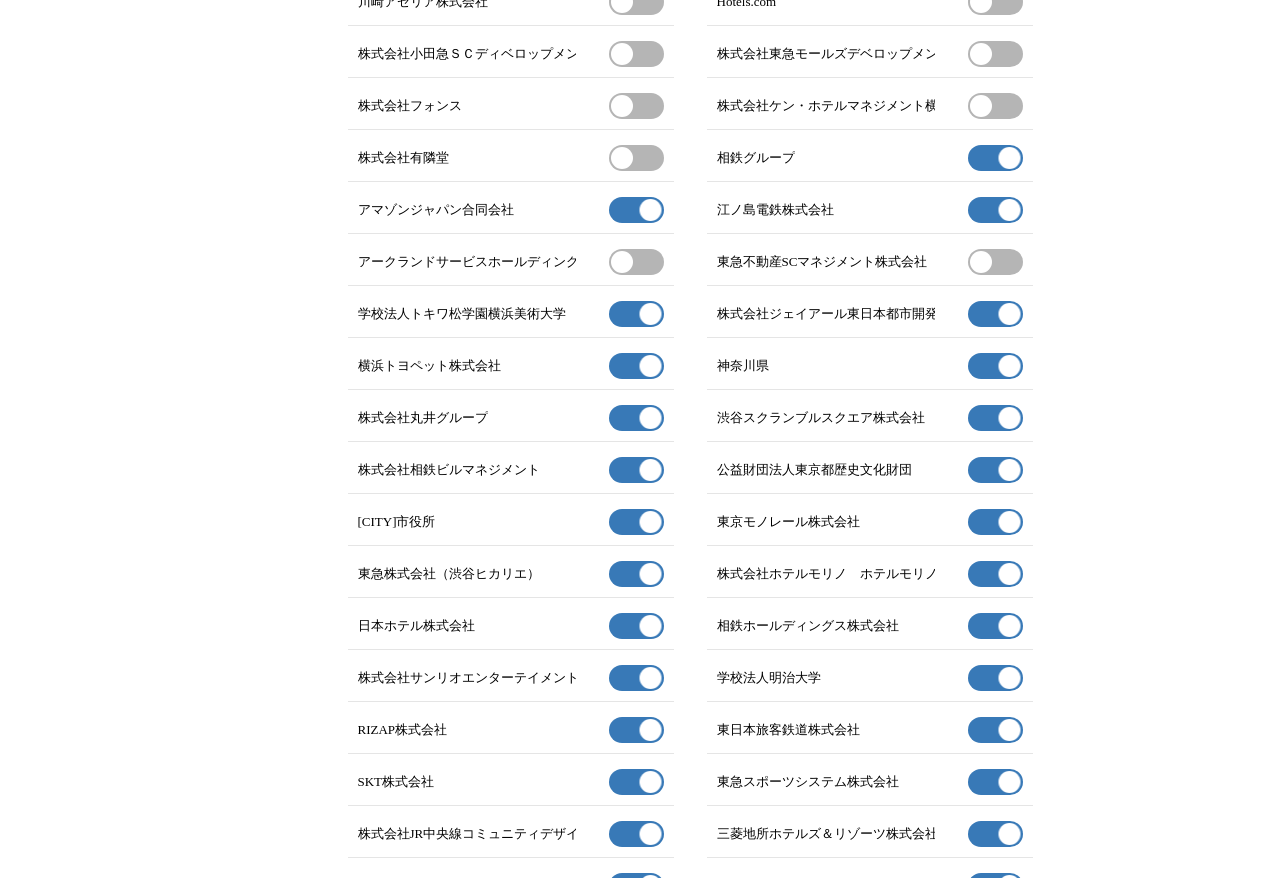 click on "有効" at bounding box center (636, 314) 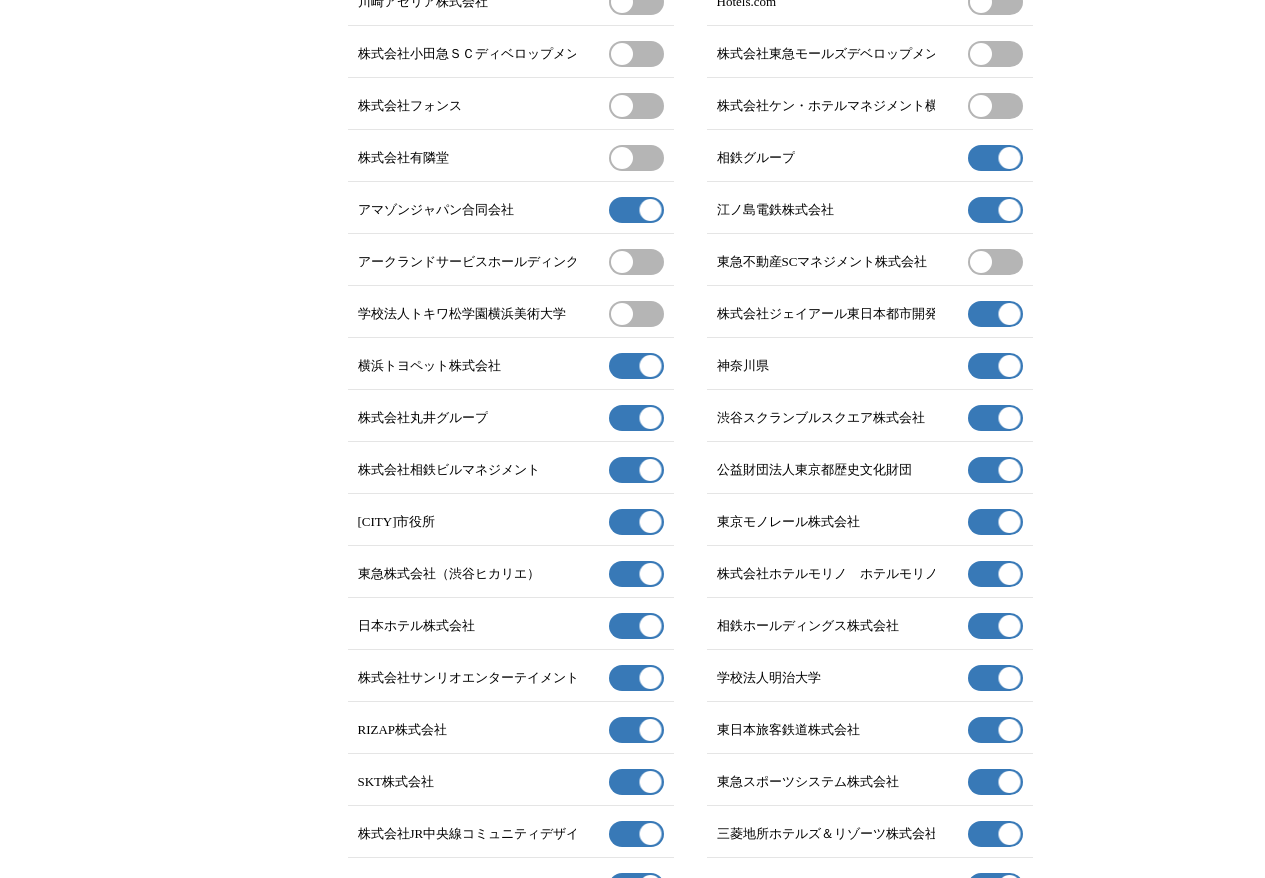 click on "有効" at bounding box center [636, 366] 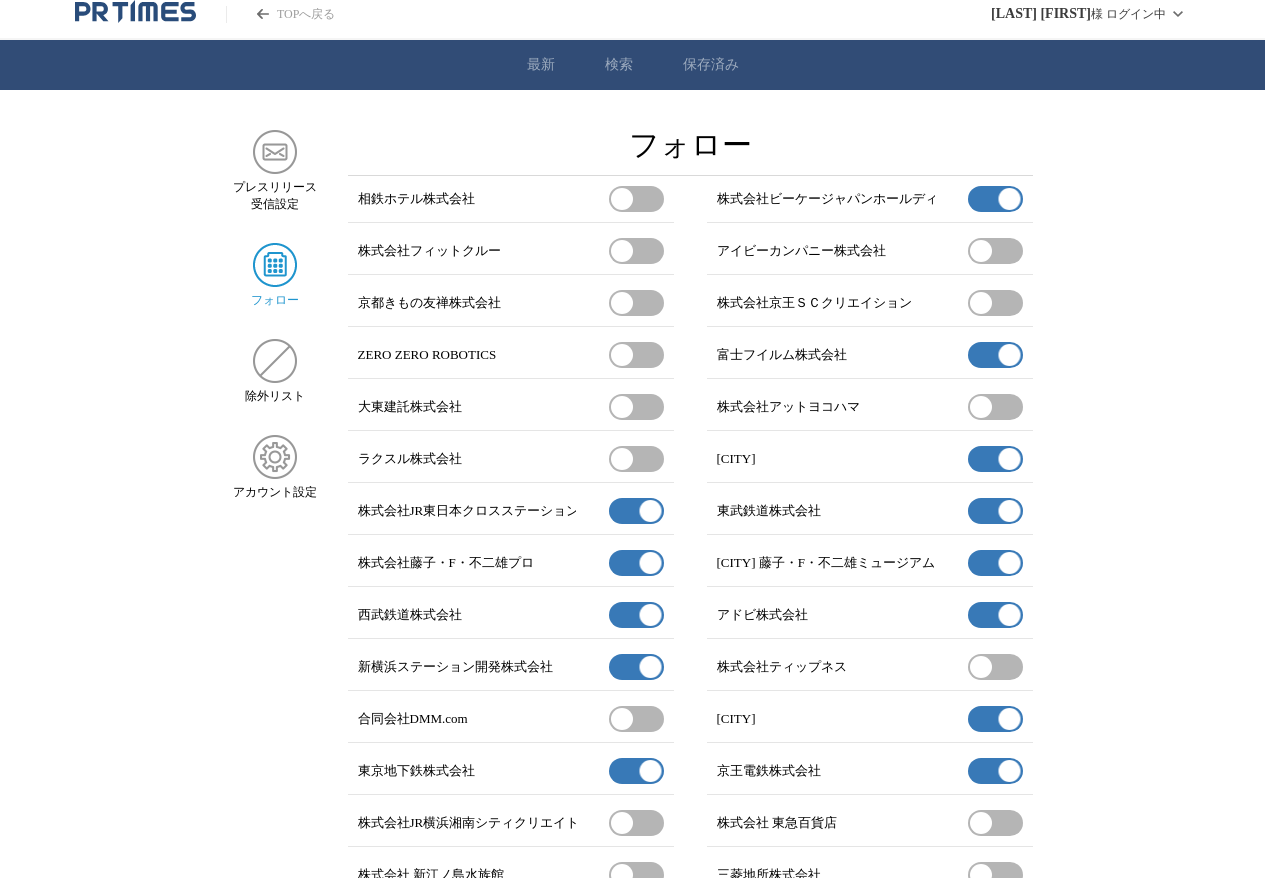scroll, scrollTop: 0, scrollLeft: 0, axis: both 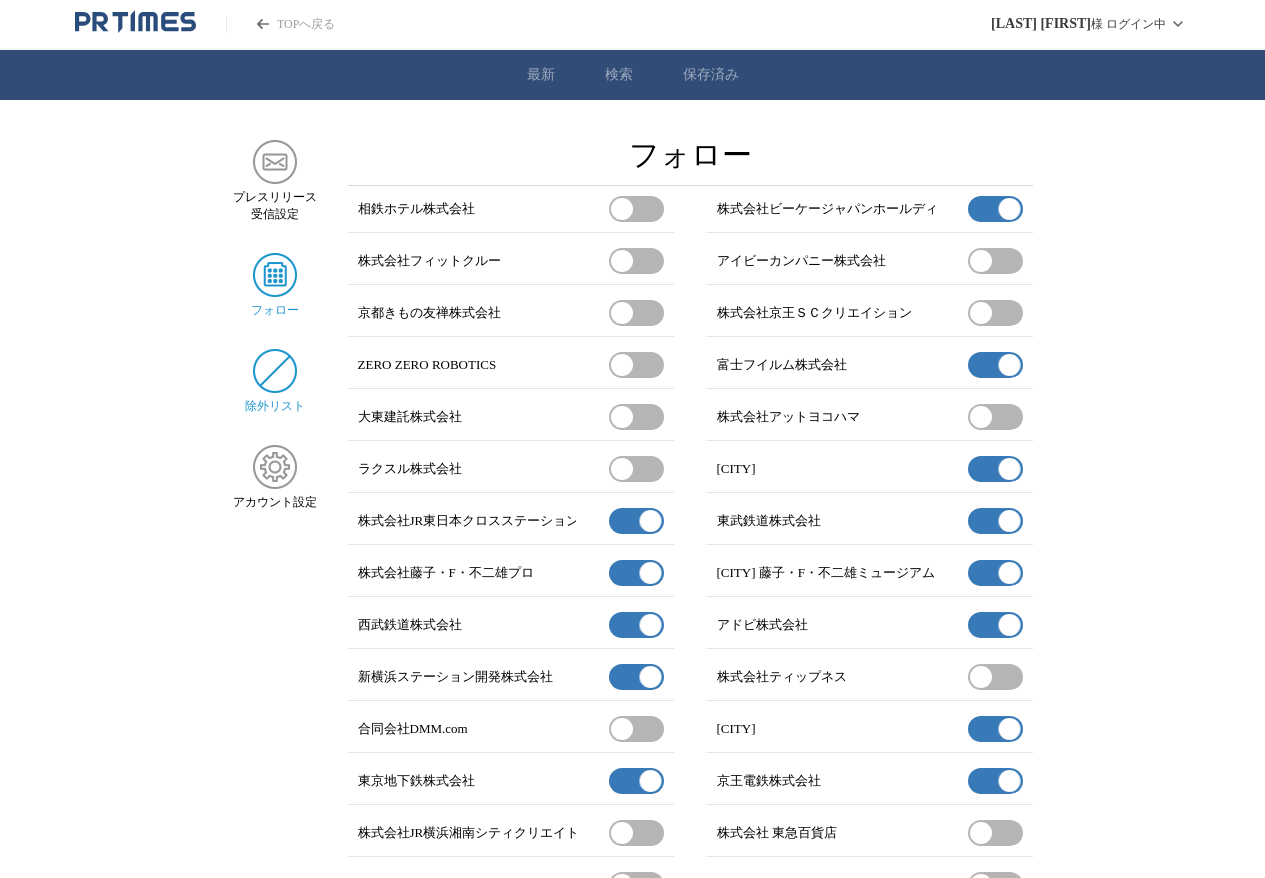 click on "除外リスト" at bounding box center (275, 382) 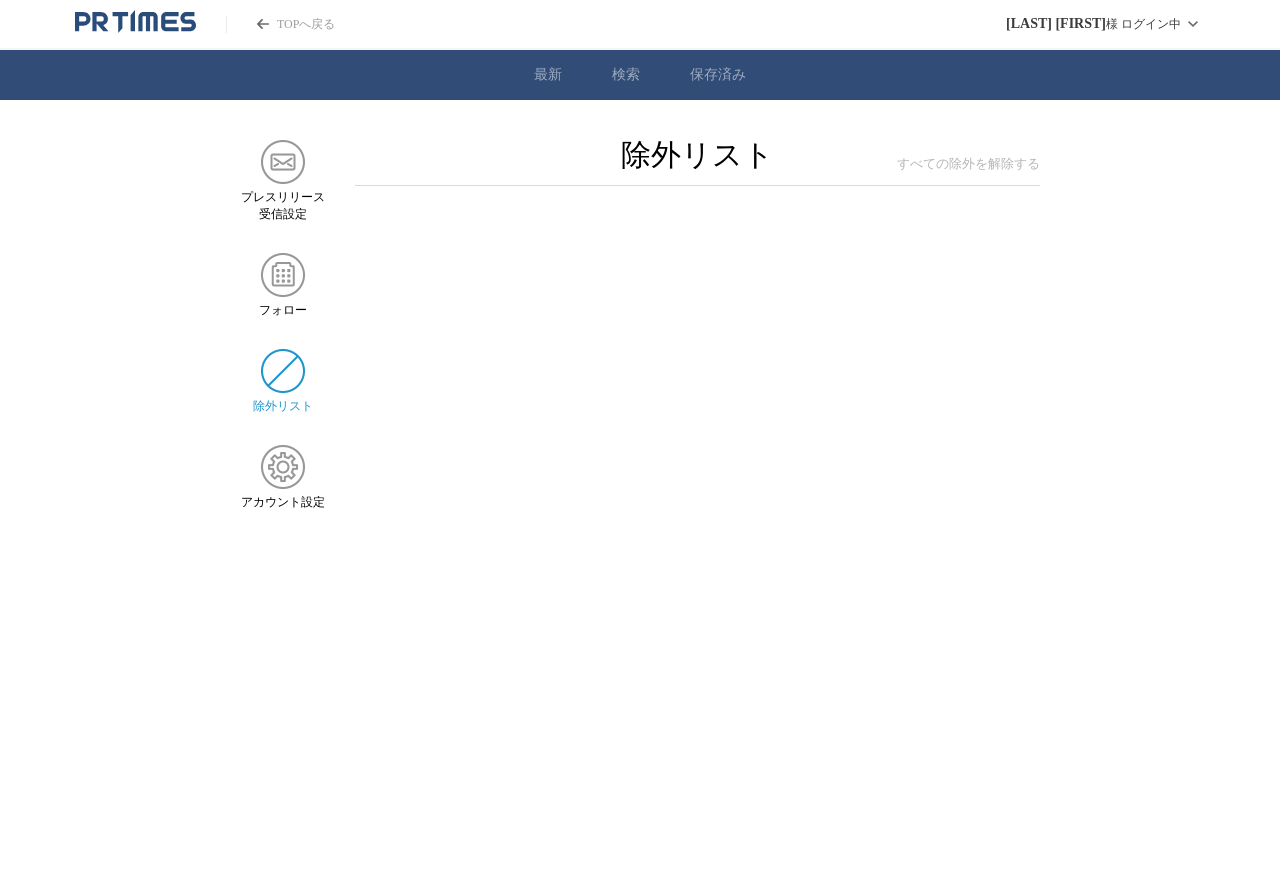 scroll, scrollTop: 0, scrollLeft: 0, axis: both 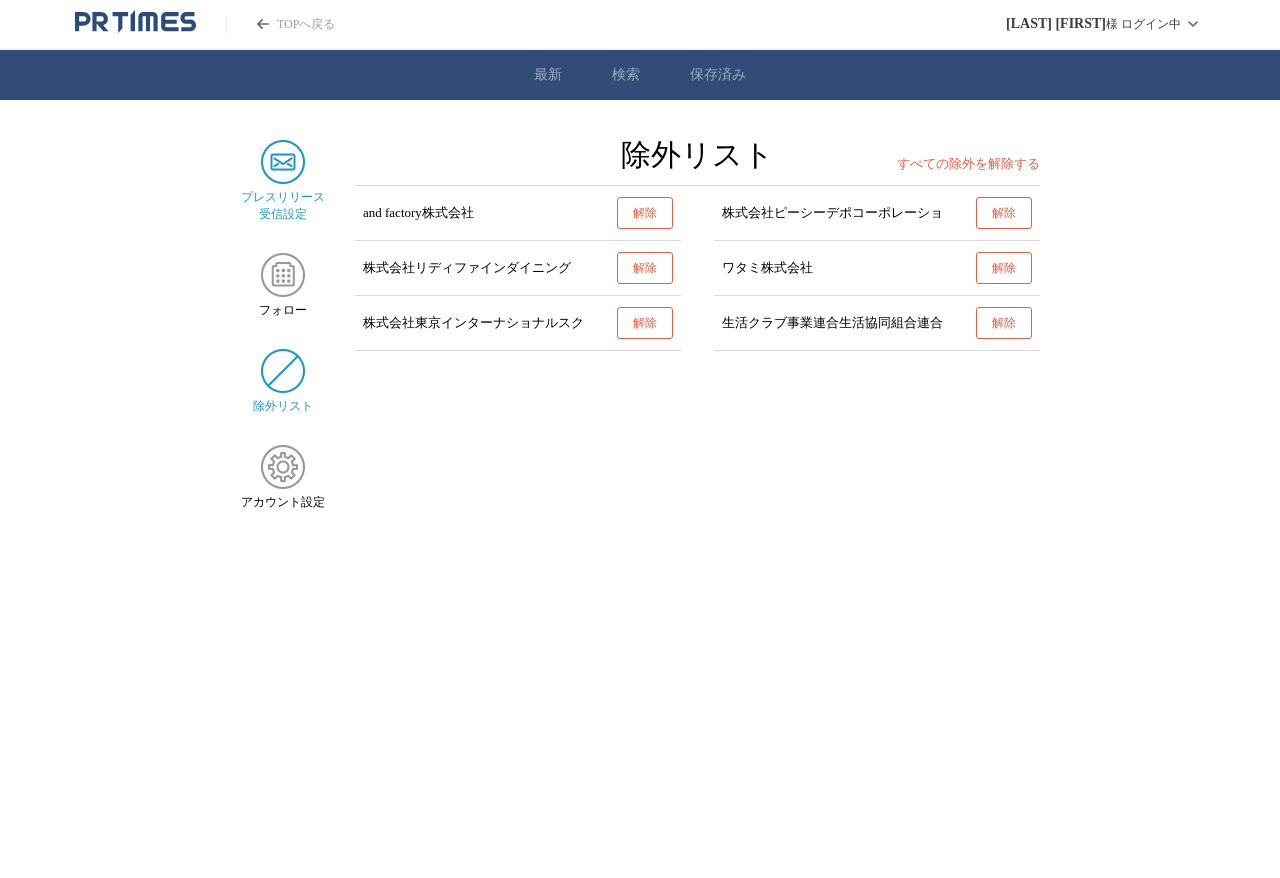 click at bounding box center [283, 162] 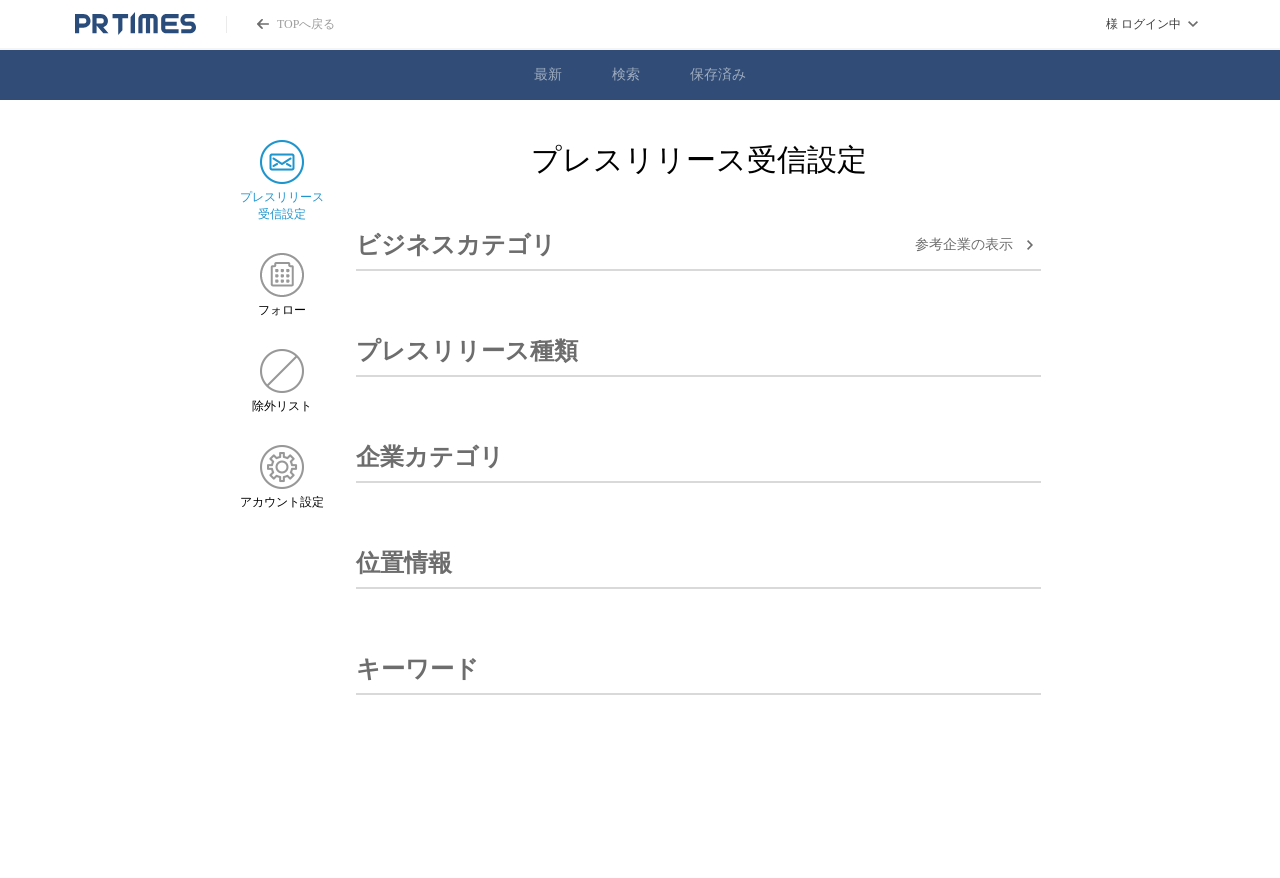 scroll, scrollTop: 0, scrollLeft: 0, axis: both 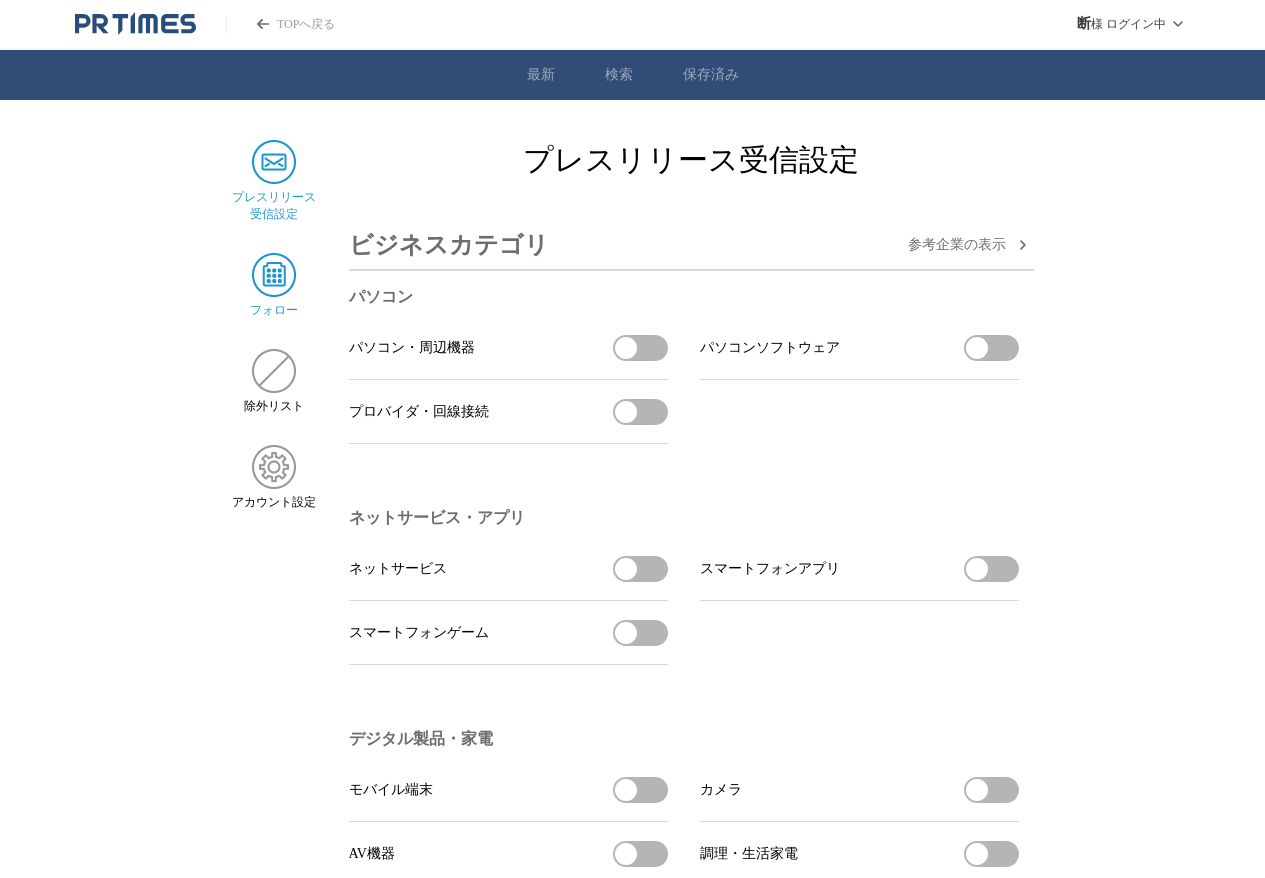click at bounding box center [274, 275] 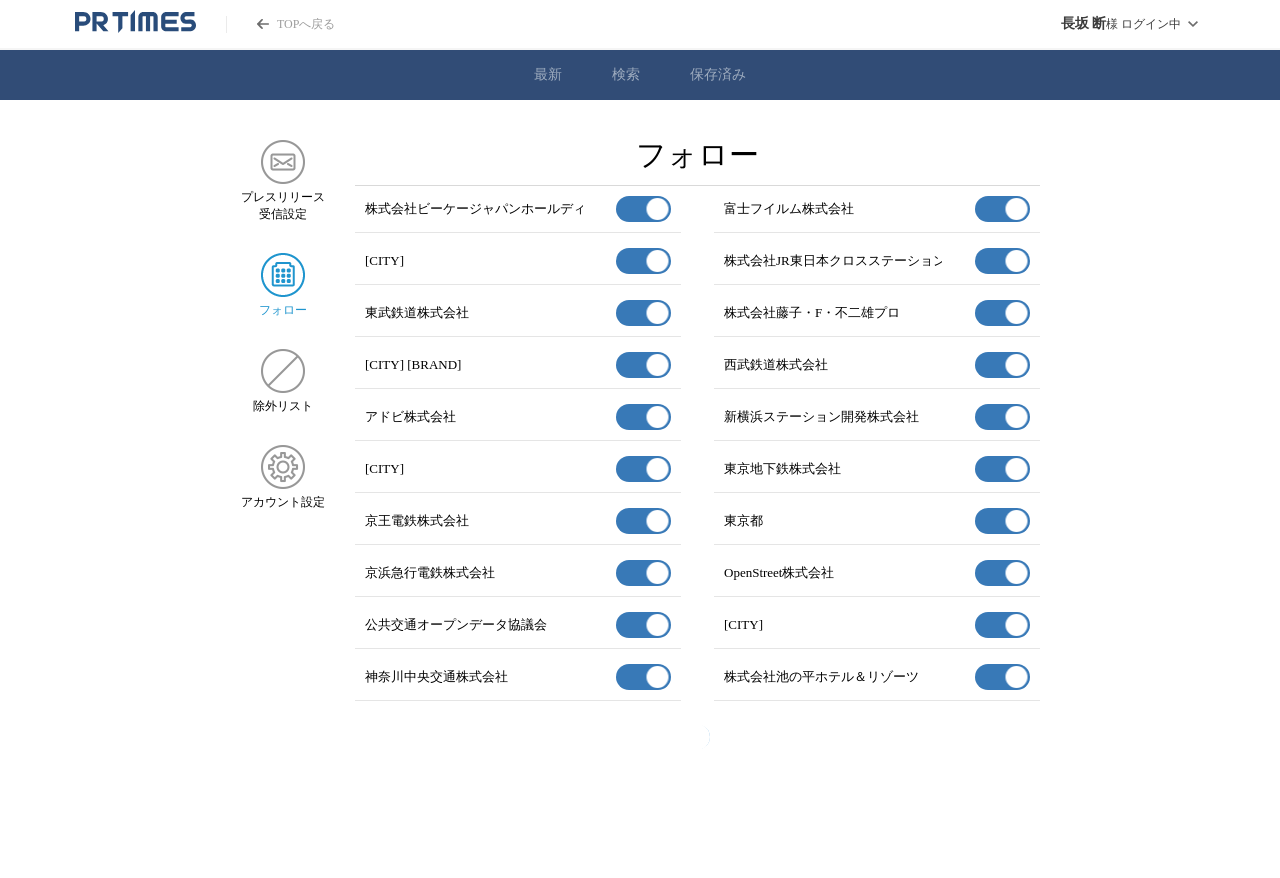 scroll, scrollTop: 0, scrollLeft: 0, axis: both 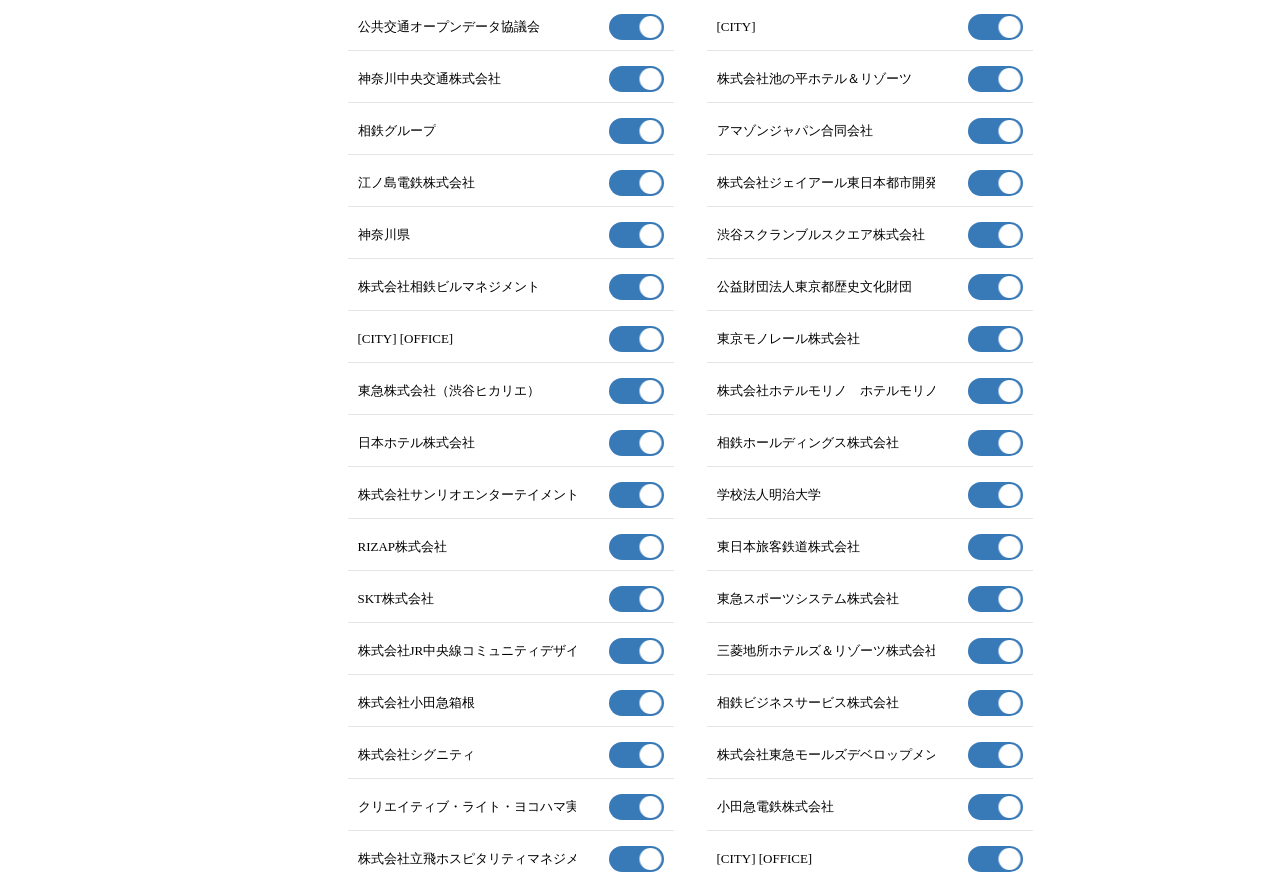 click on "有効" at bounding box center (636, 391) 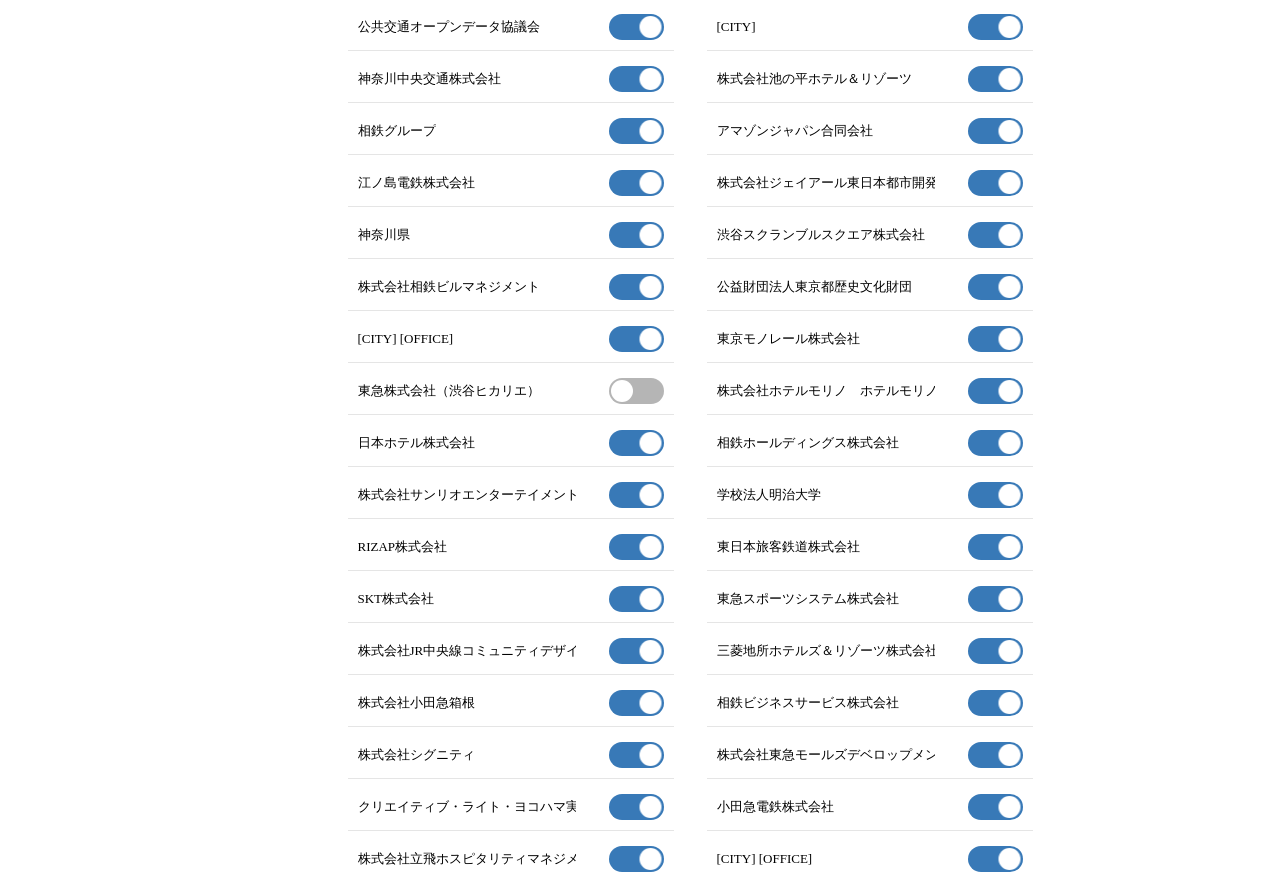 click on "有効" at bounding box center (995, 391) 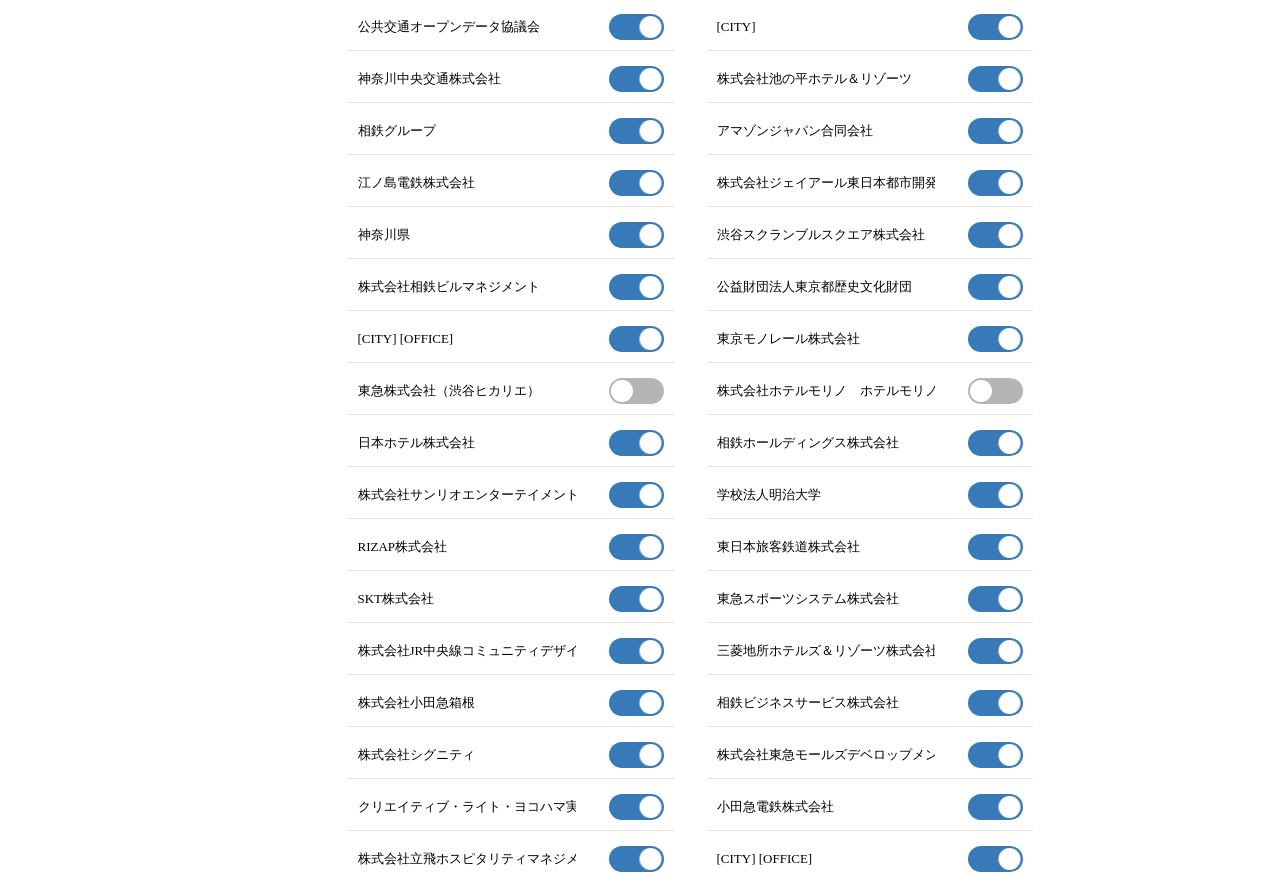 click on "有効" at bounding box center (636, 443) 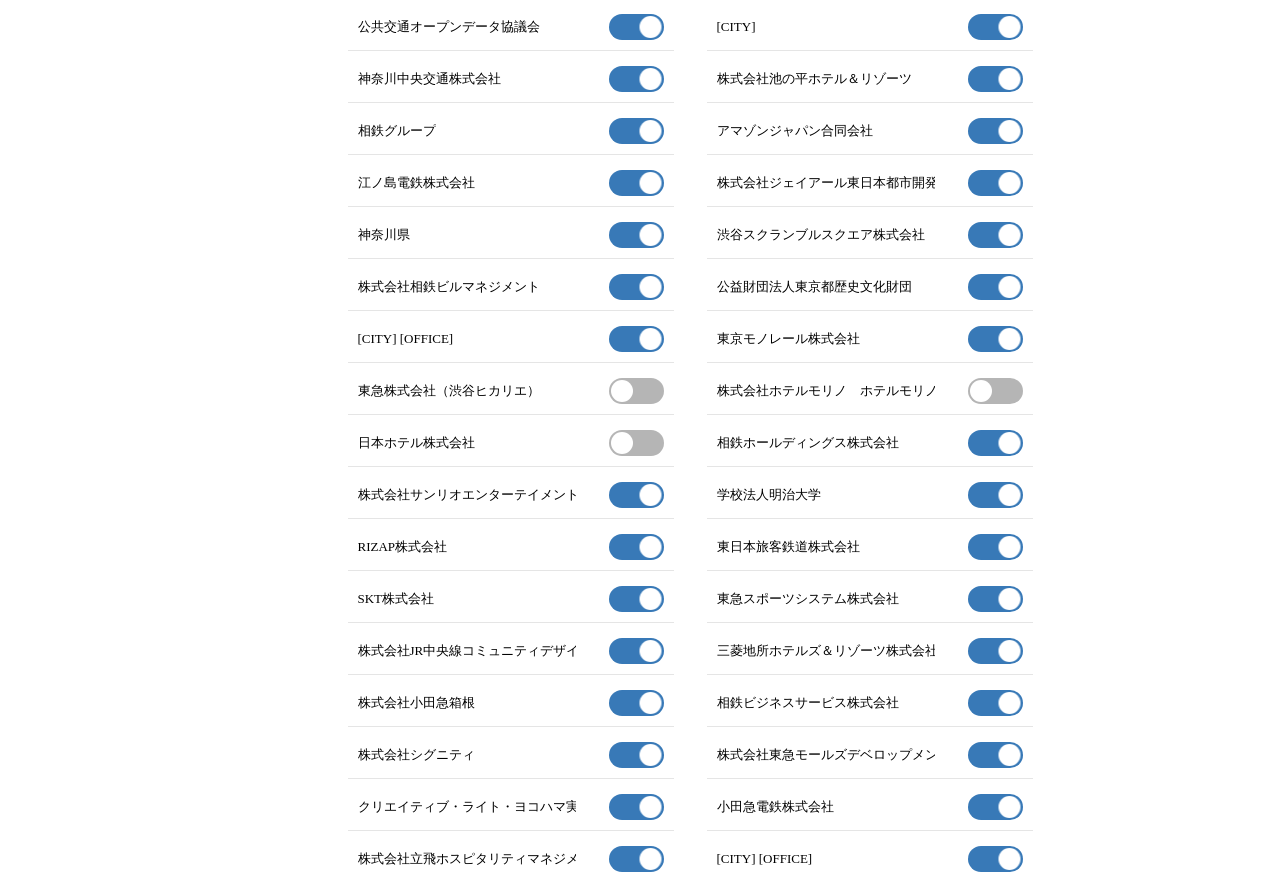 click on "有効" at bounding box center [995, 495] 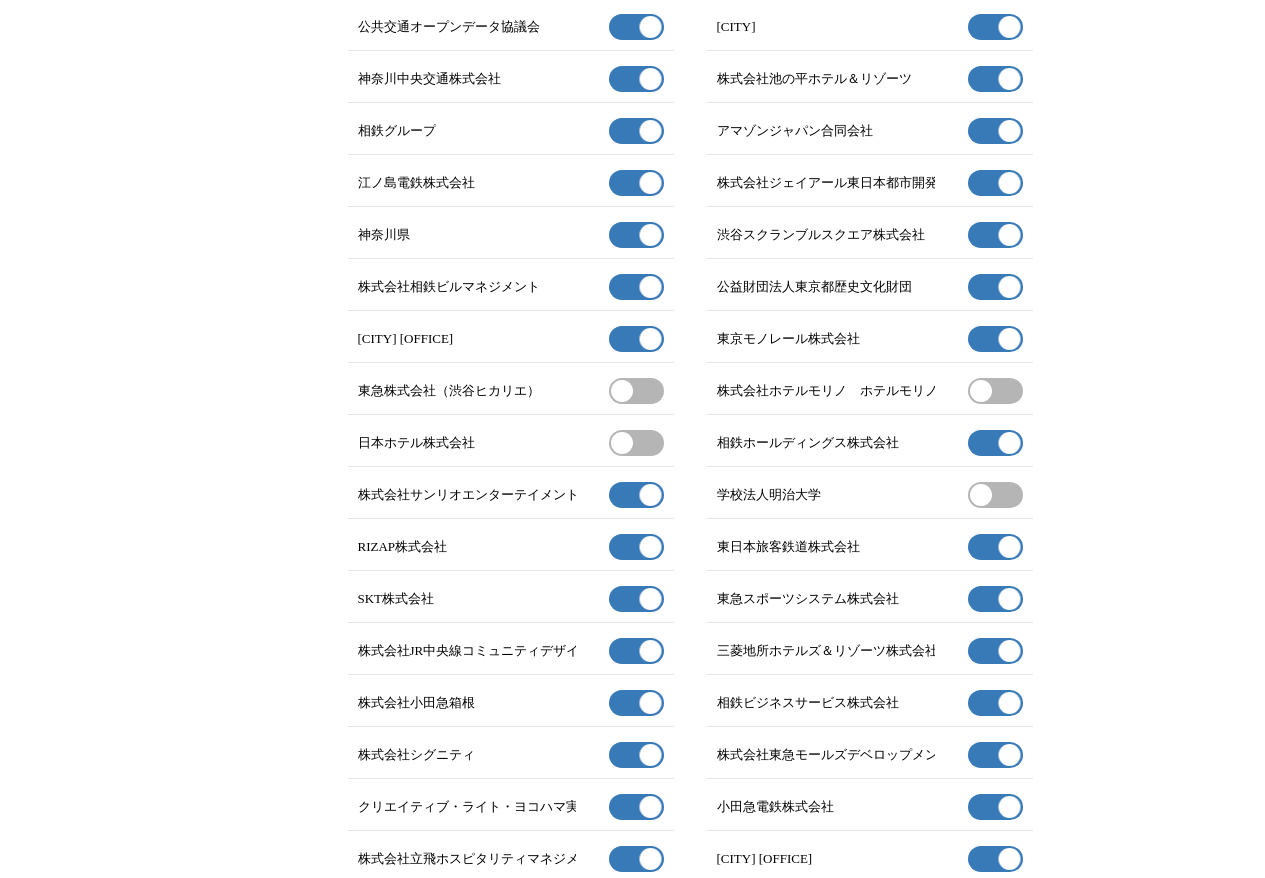 click on "有効" at bounding box center (636, 495) 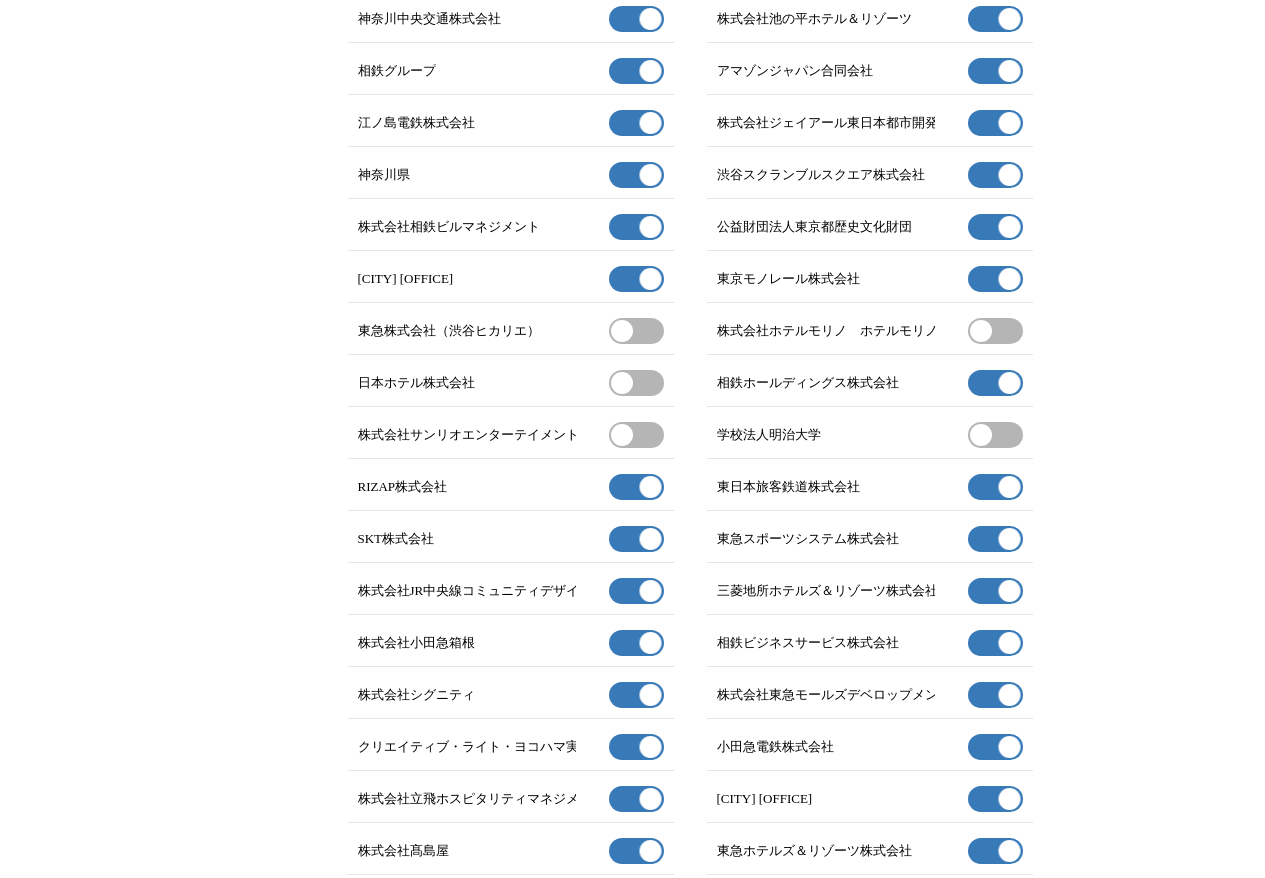 scroll, scrollTop: 660, scrollLeft: 0, axis: vertical 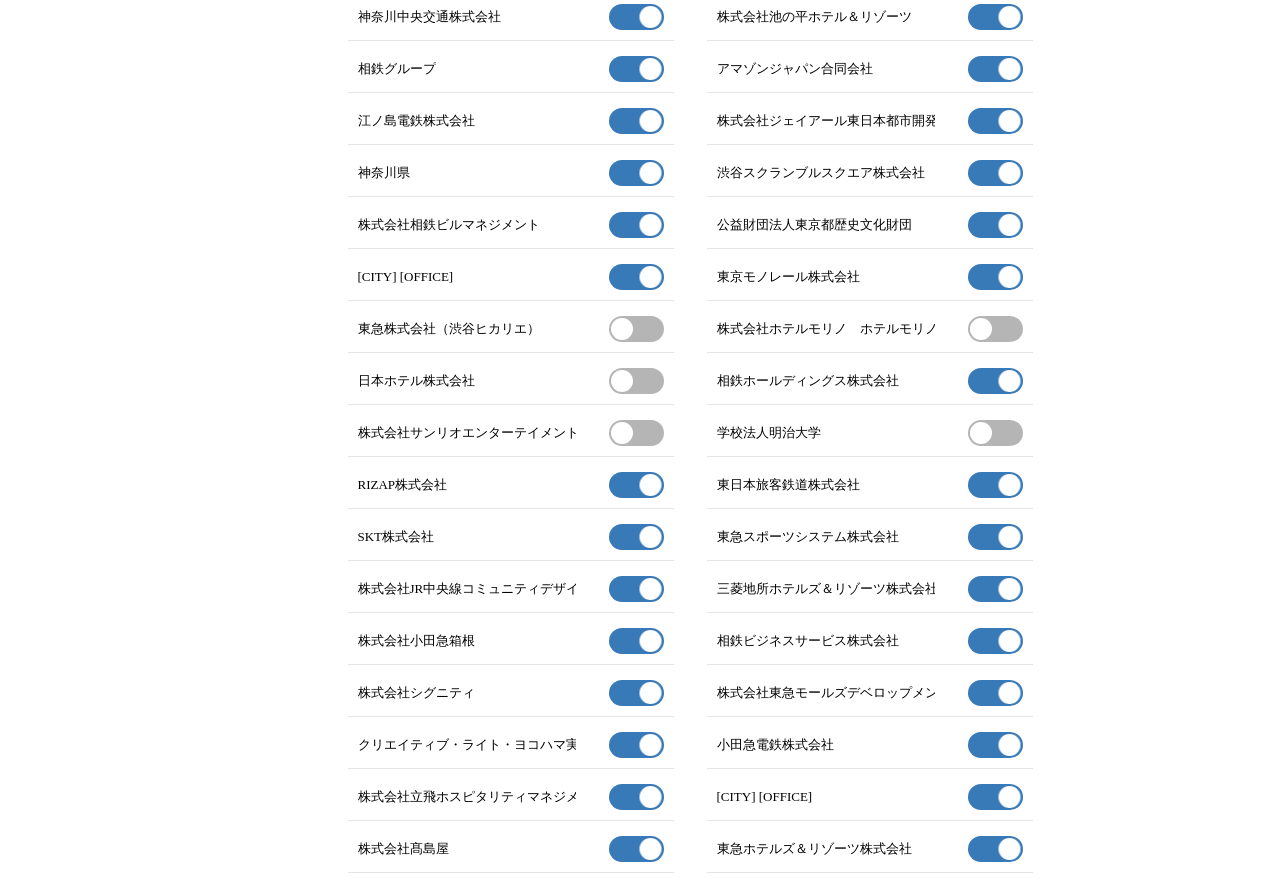 click on "有効" at bounding box center [636, 485] 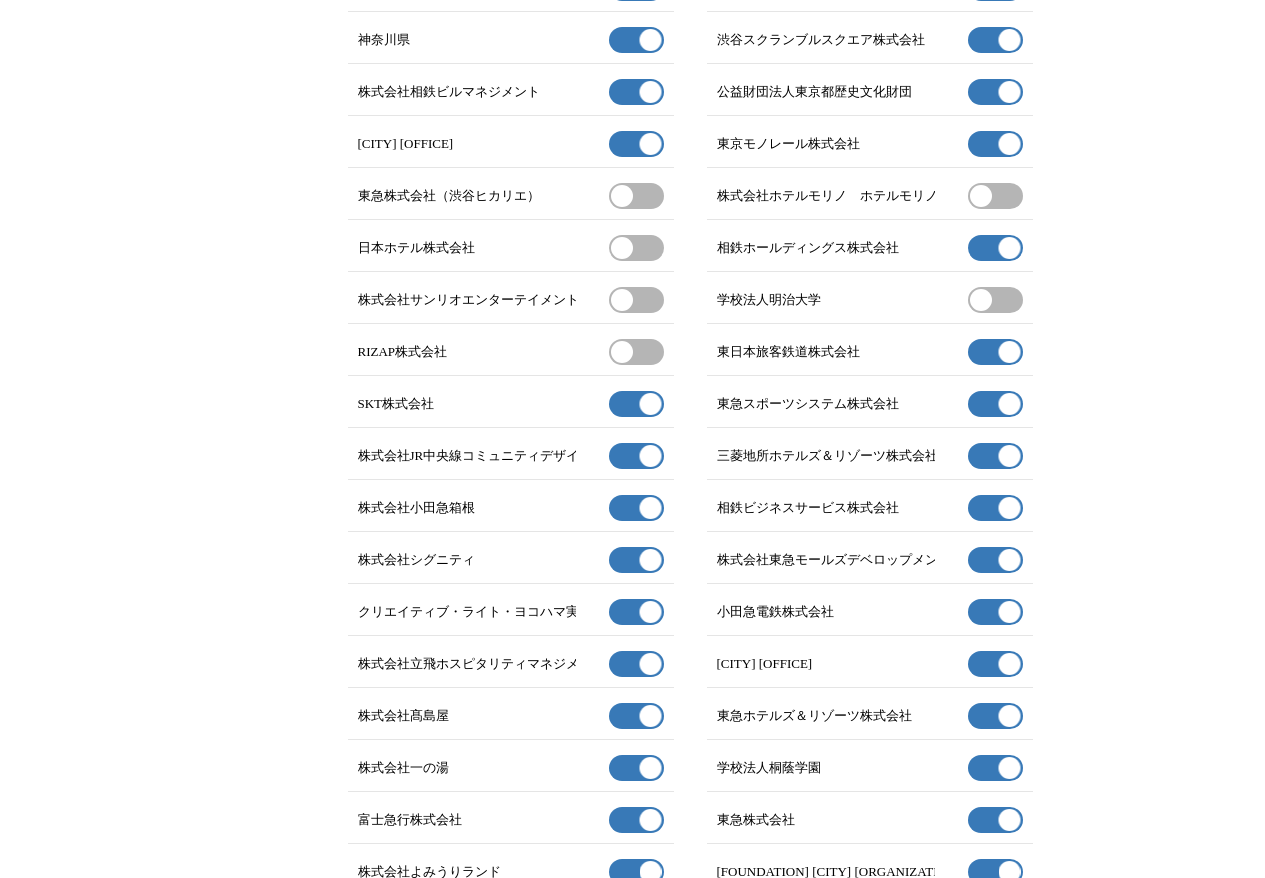 scroll, scrollTop: 798, scrollLeft: 0, axis: vertical 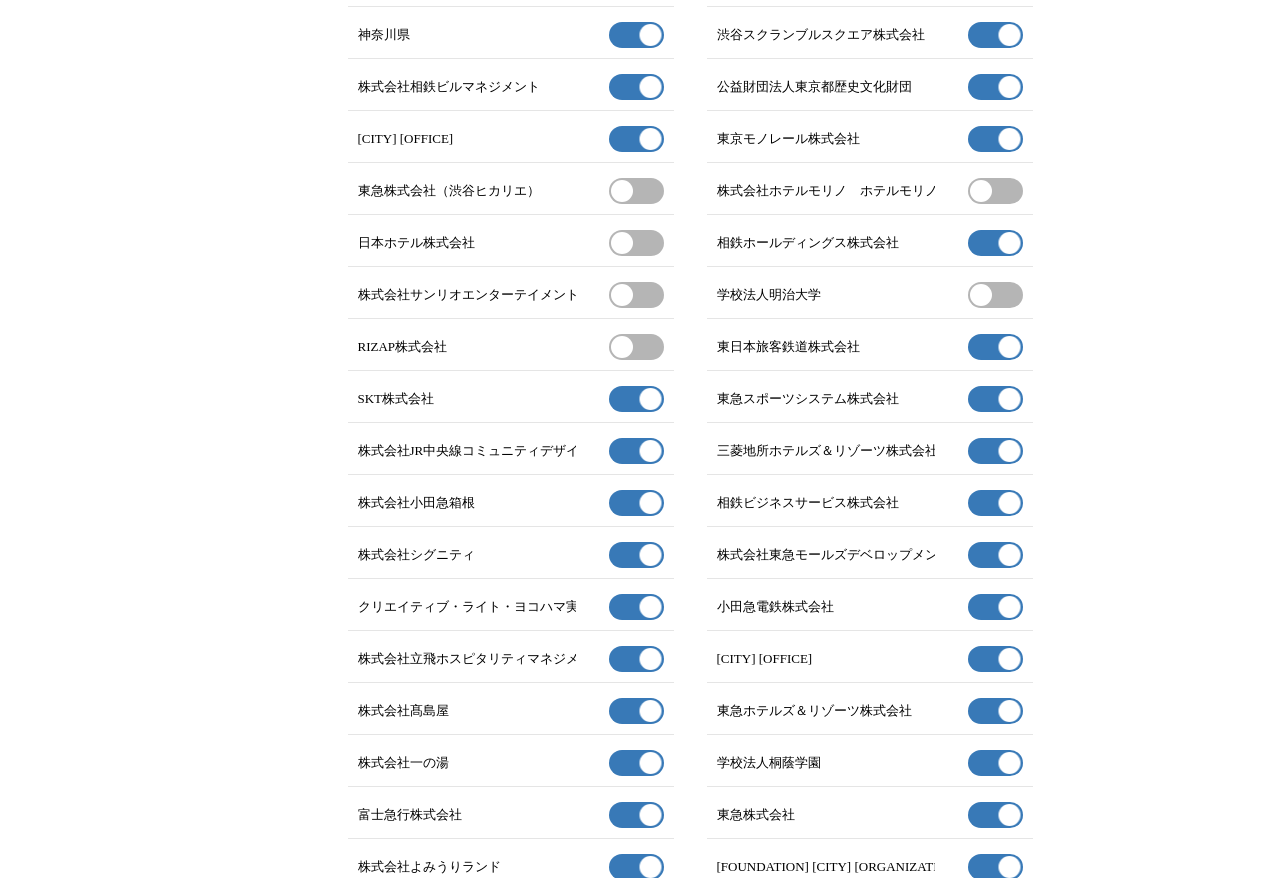 click on "有効" at bounding box center [995, 399] 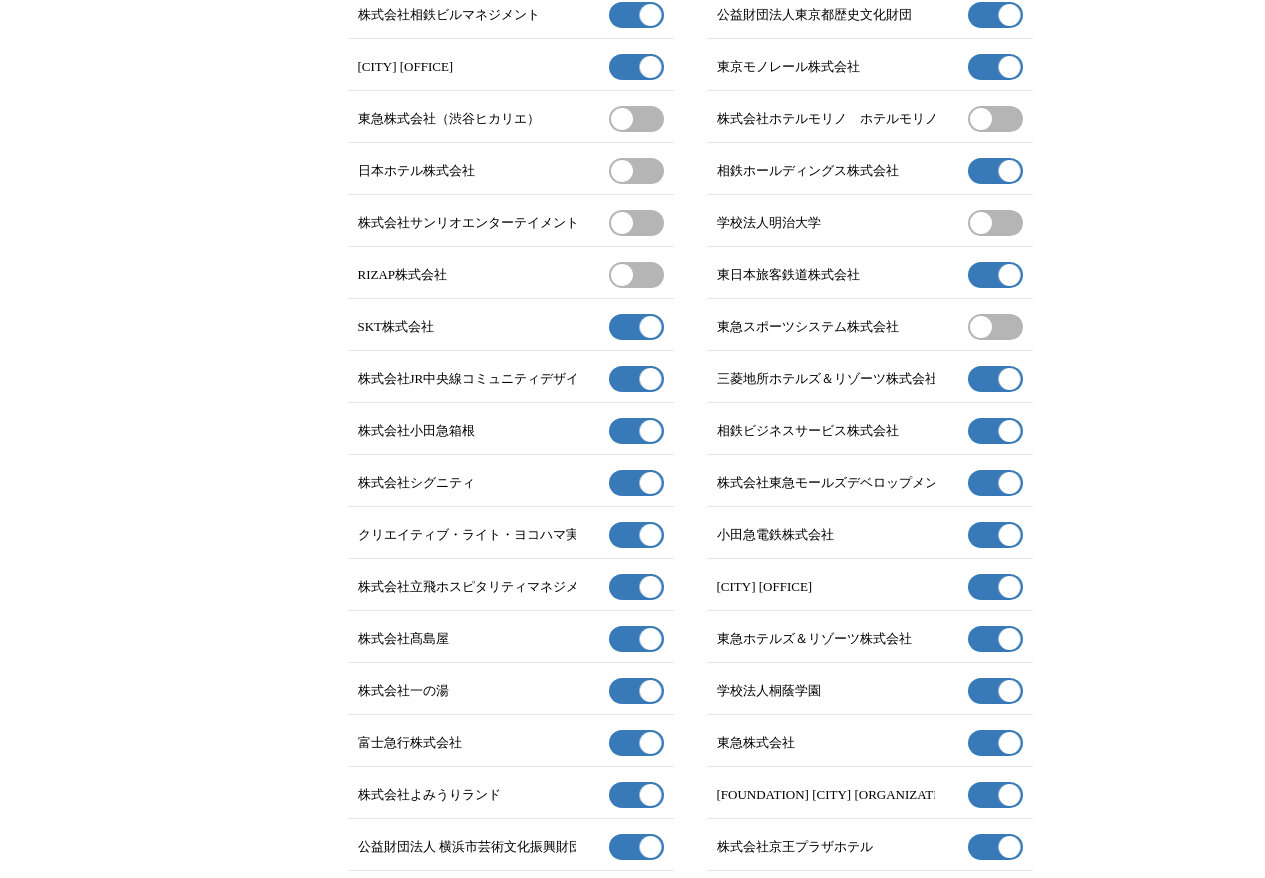 scroll, scrollTop: 890, scrollLeft: 0, axis: vertical 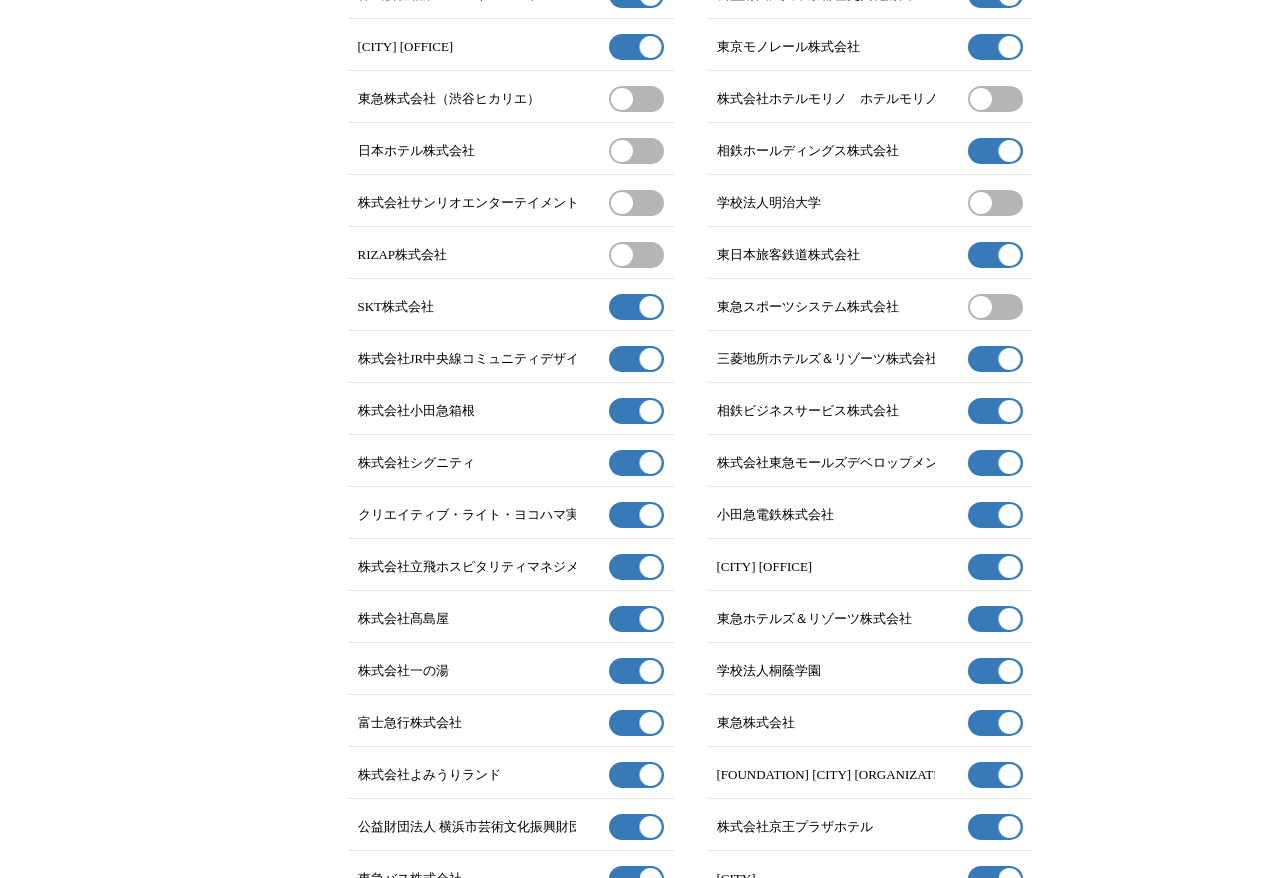 click on "有効" at bounding box center (995, 359) 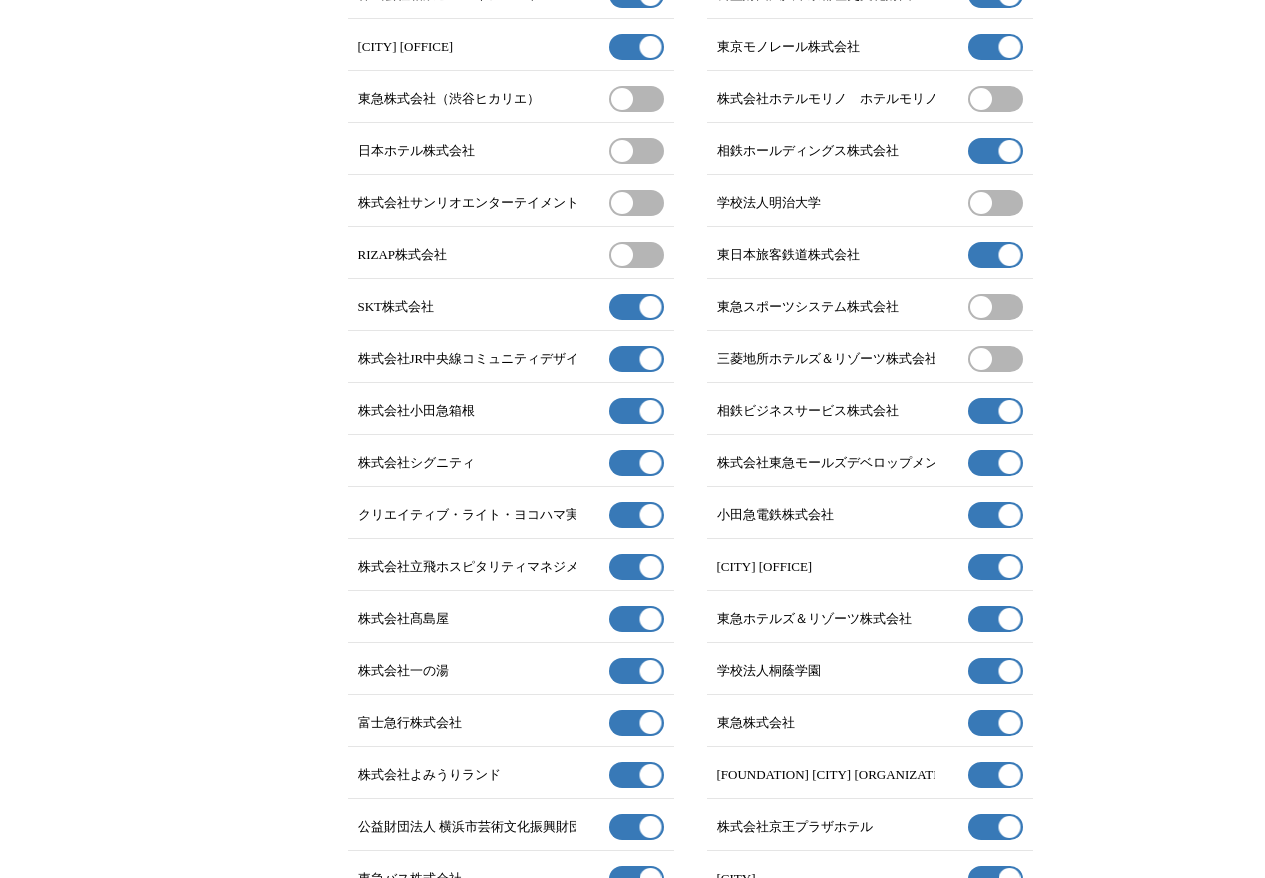 click on "有効" at bounding box center [995, 411] 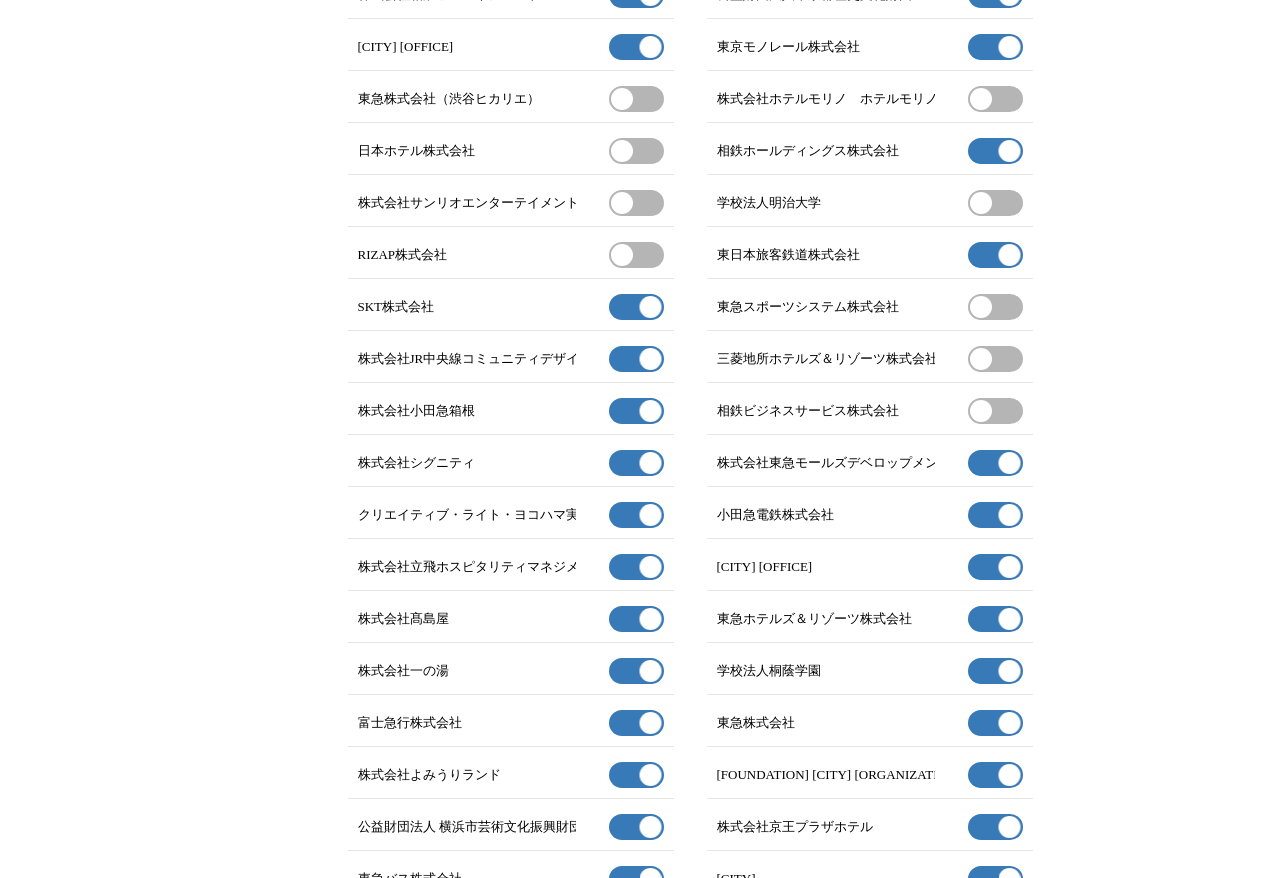 click on "有効" at bounding box center (636, 463) 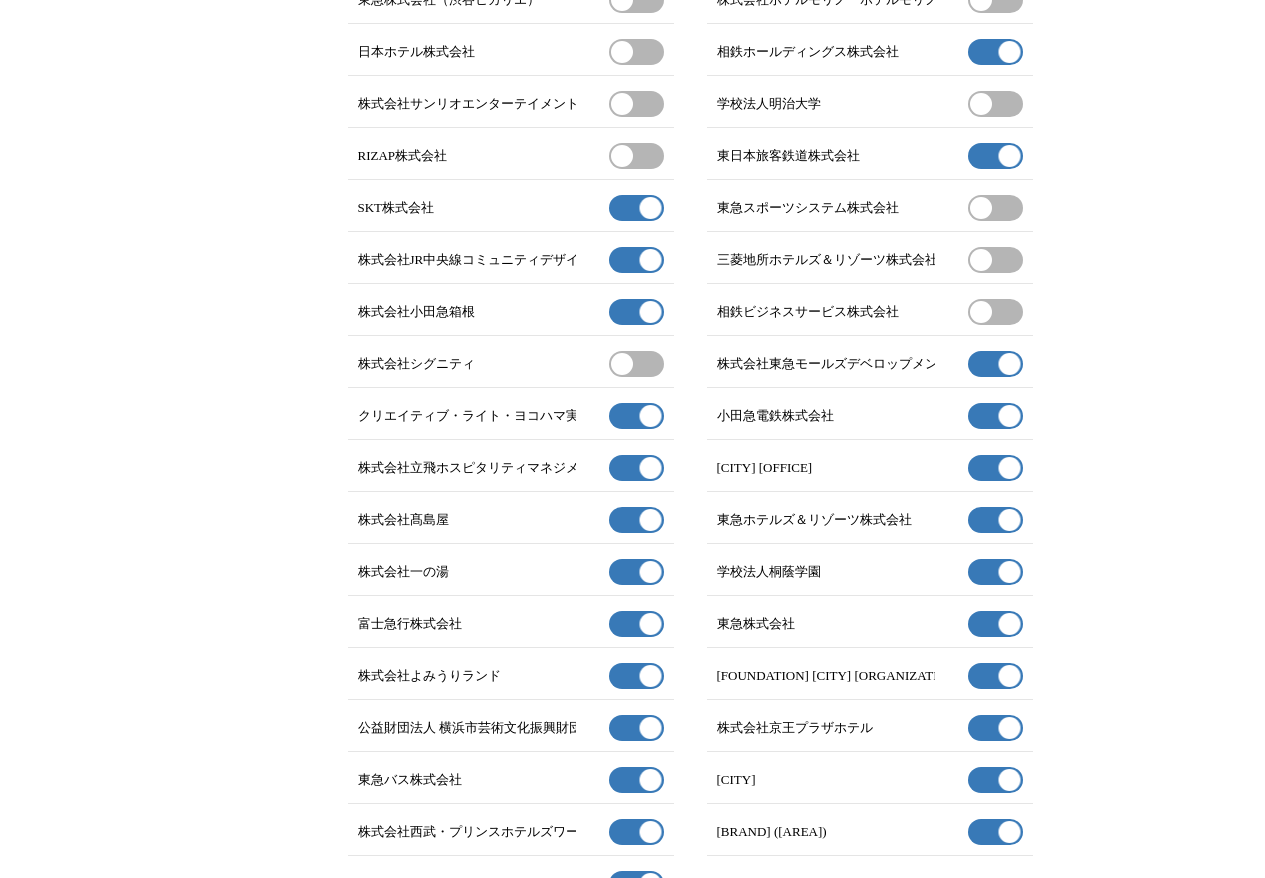 scroll, scrollTop: 1019, scrollLeft: 0, axis: vertical 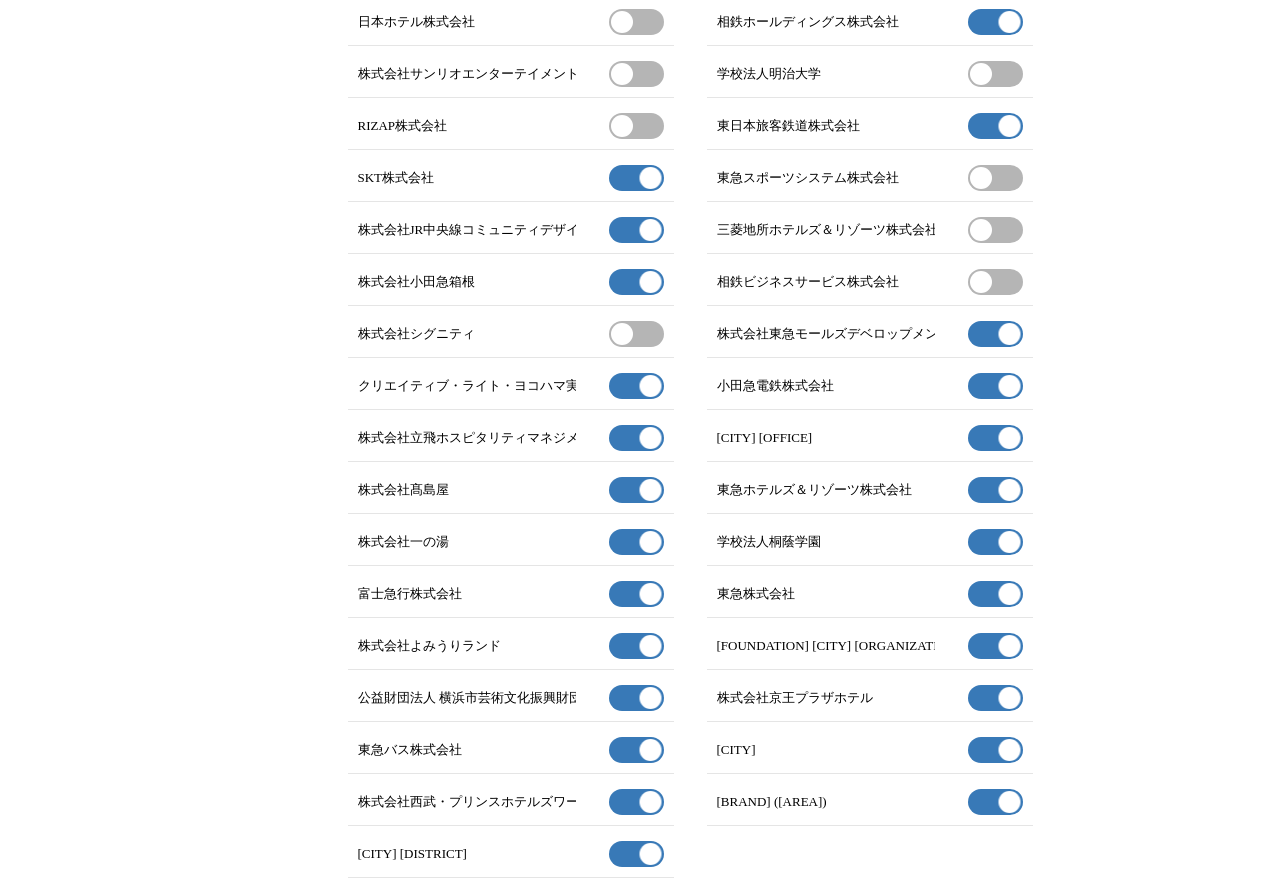 click on "有効" at bounding box center [995, 334] 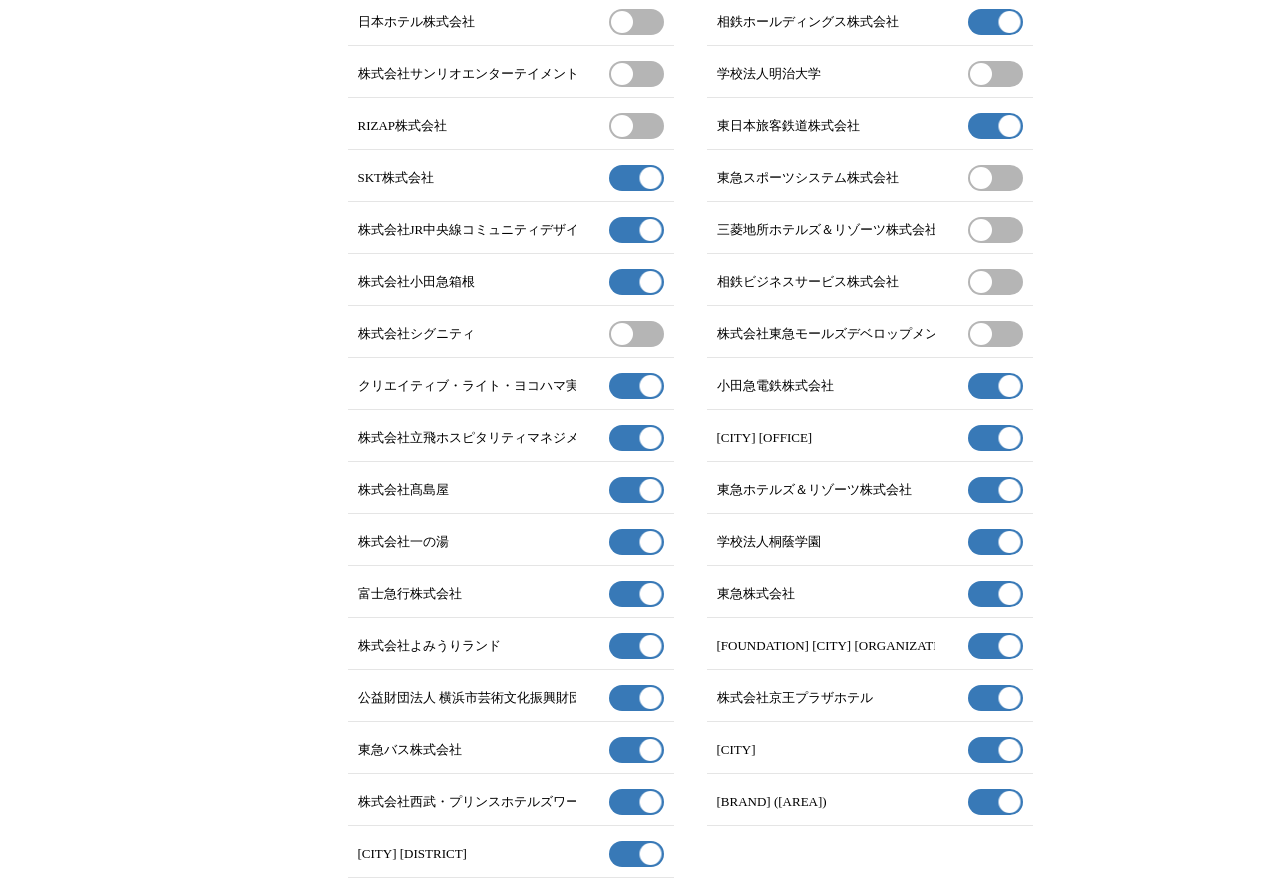 click on "有効" at bounding box center (636, 386) 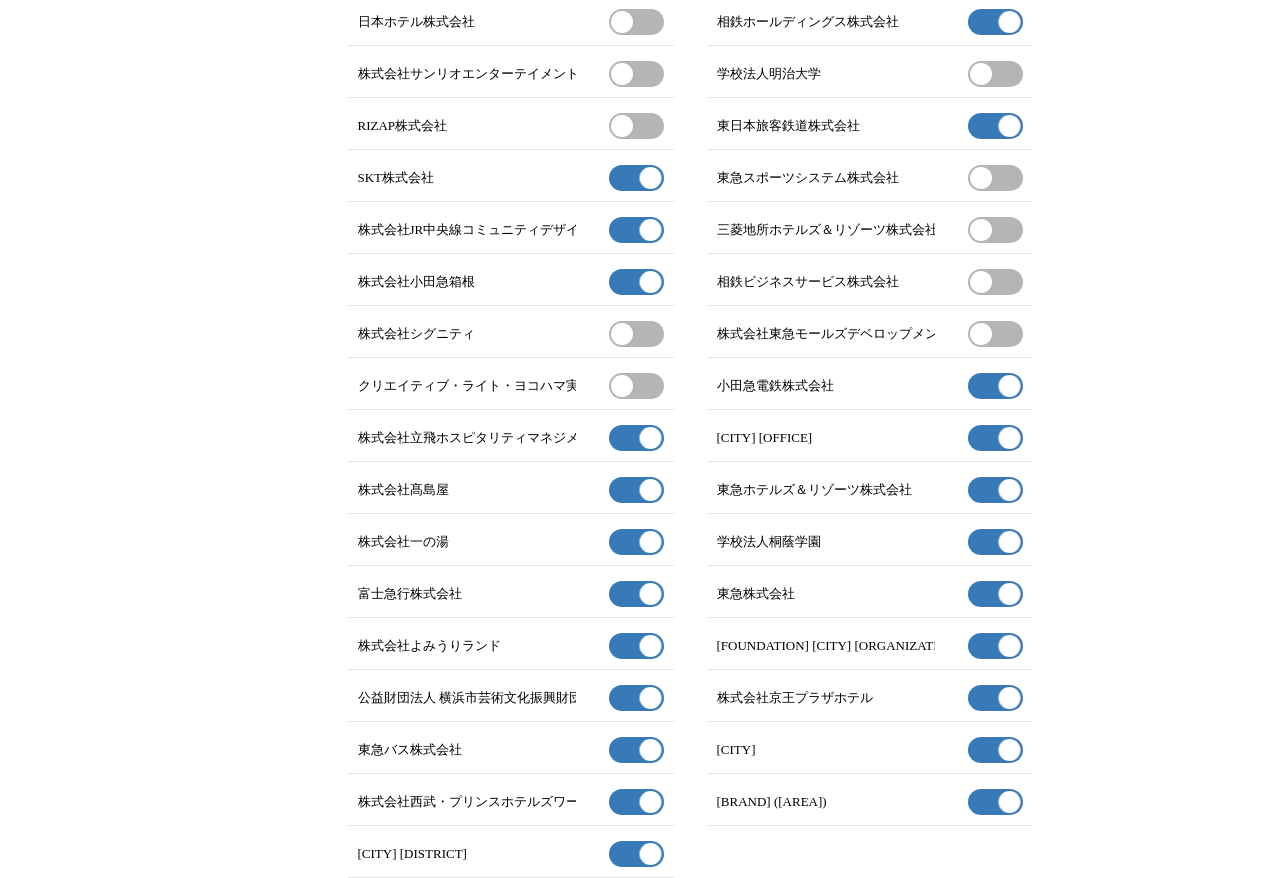 click on "有効" at bounding box center (636, 438) 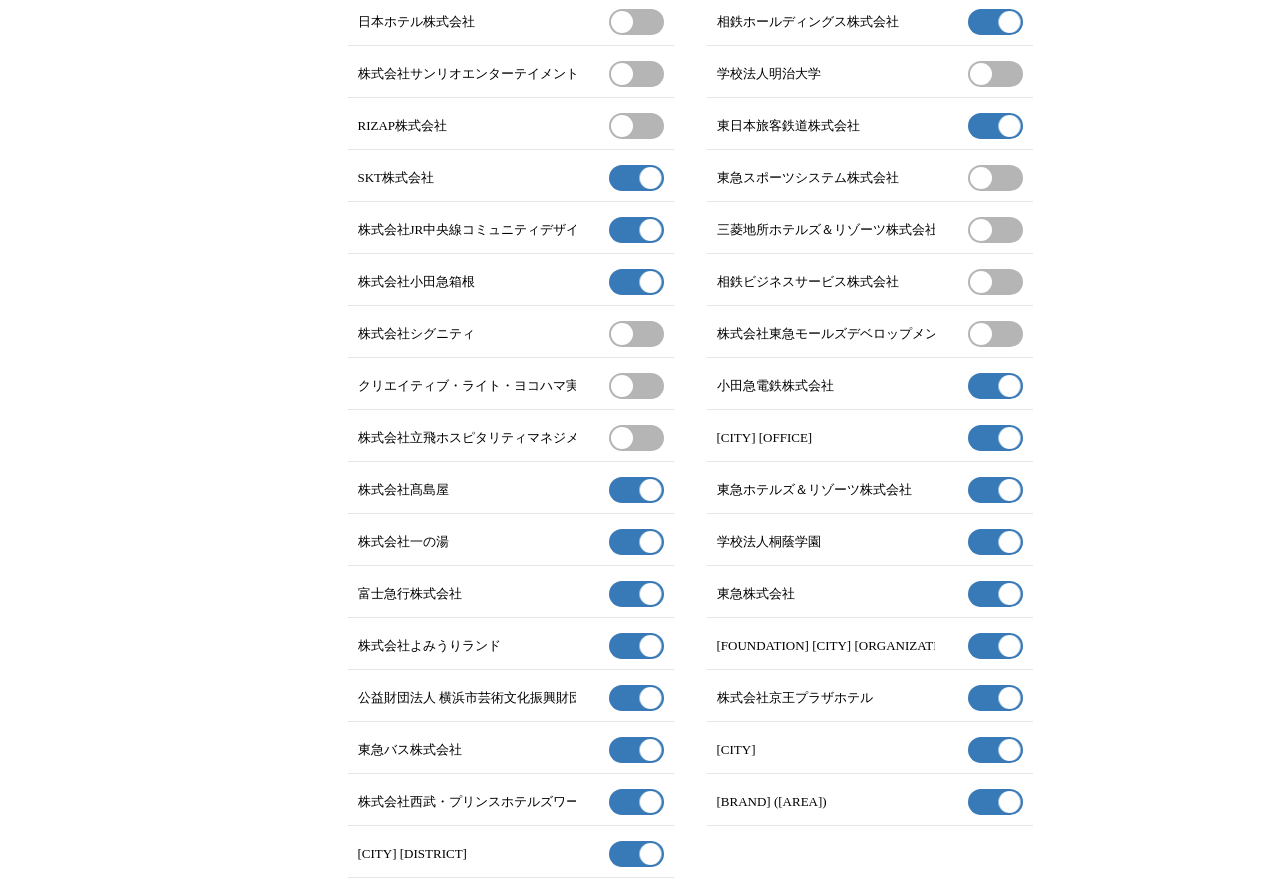 click on "有効" at bounding box center [636, 490] 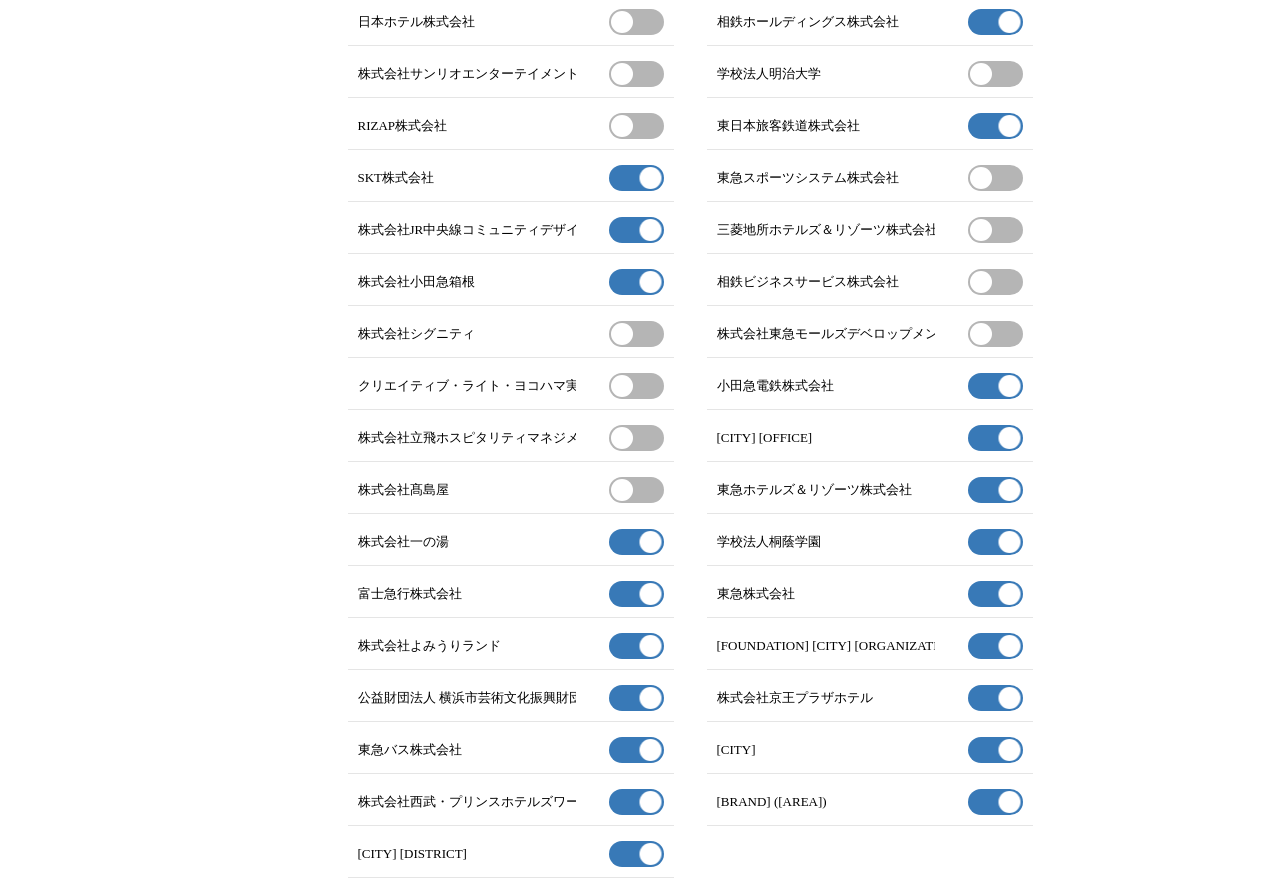 click on "有効" at bounding box center [995, 490] 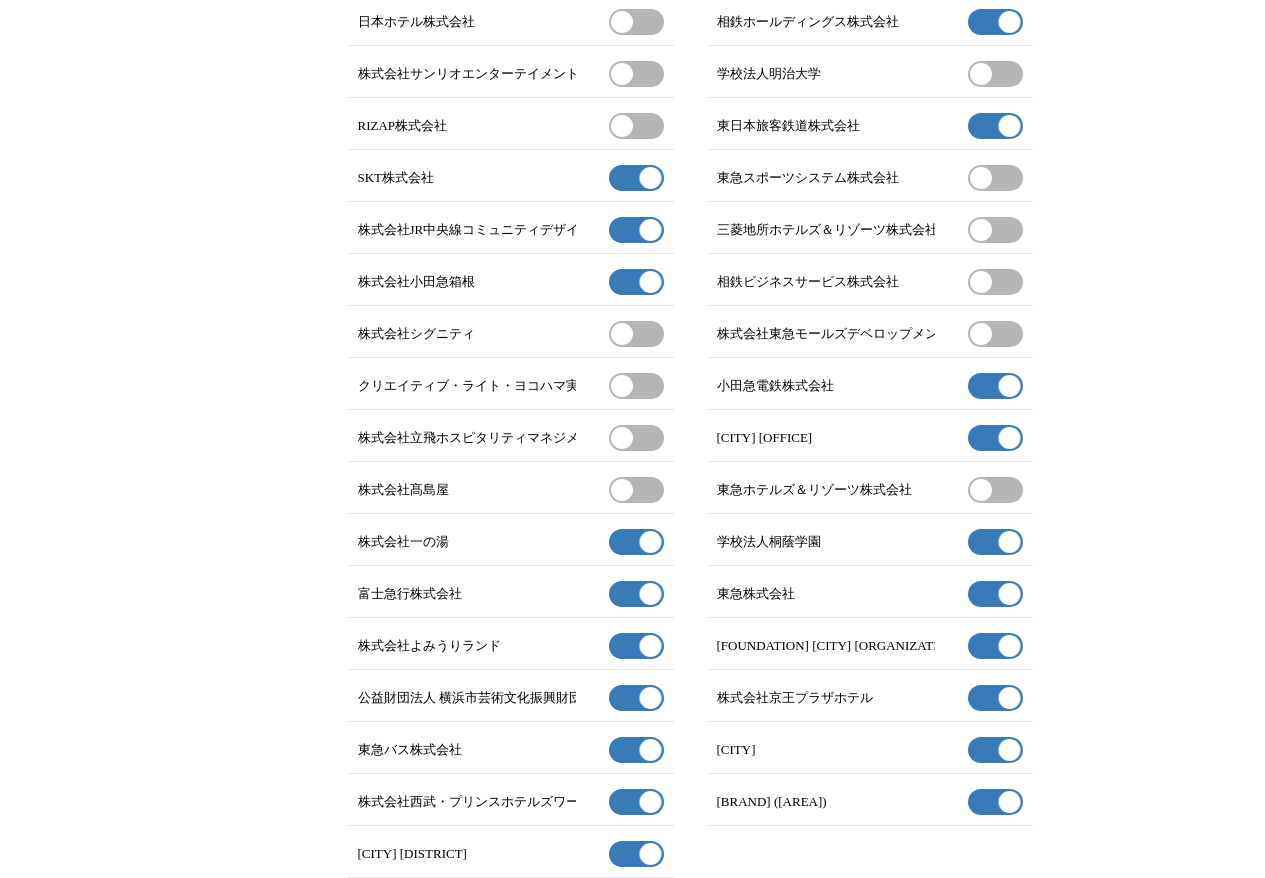 click on "有効" at bounding box center [636, 542] 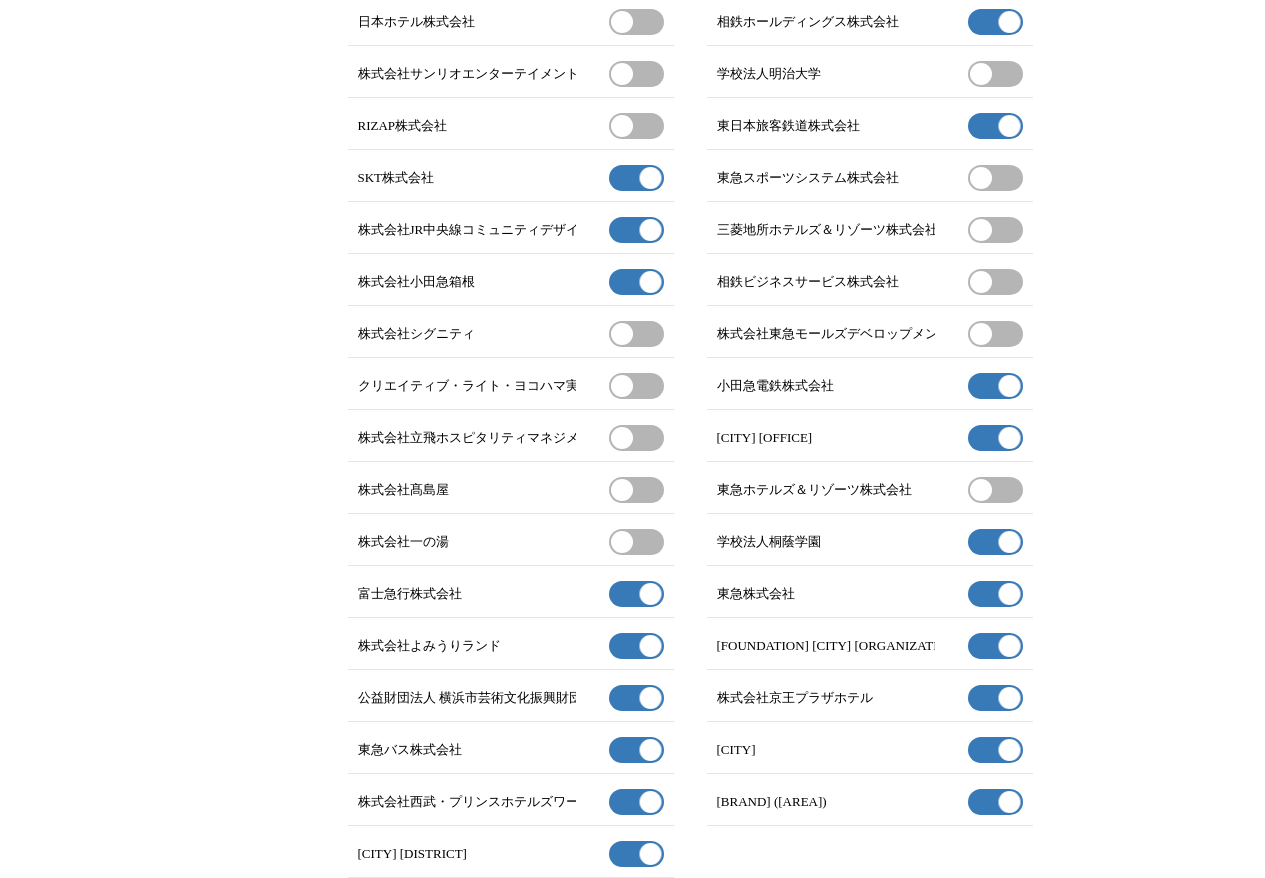 click on "有効" at bounding box center (995, 542) 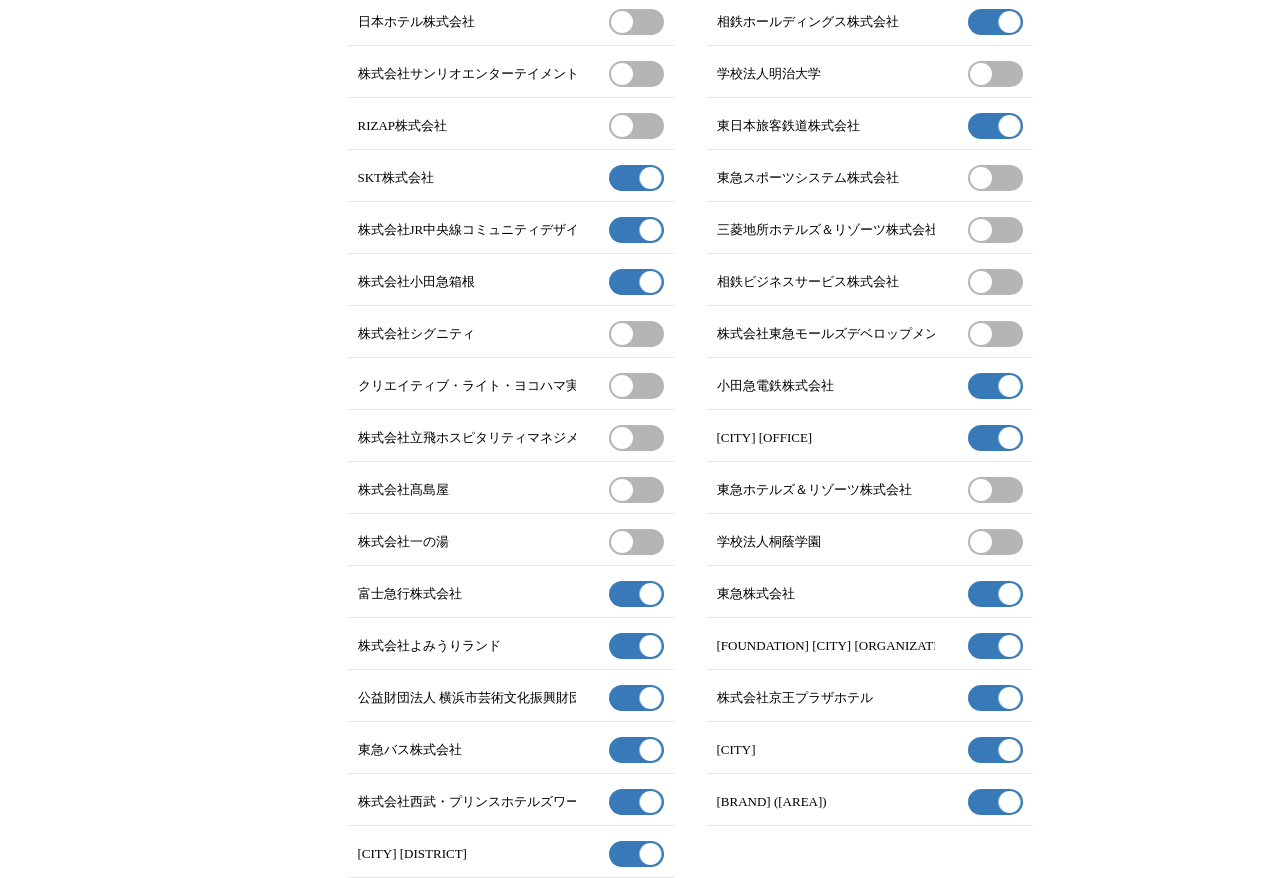 click on "有効" at bounding box center (636, 646) 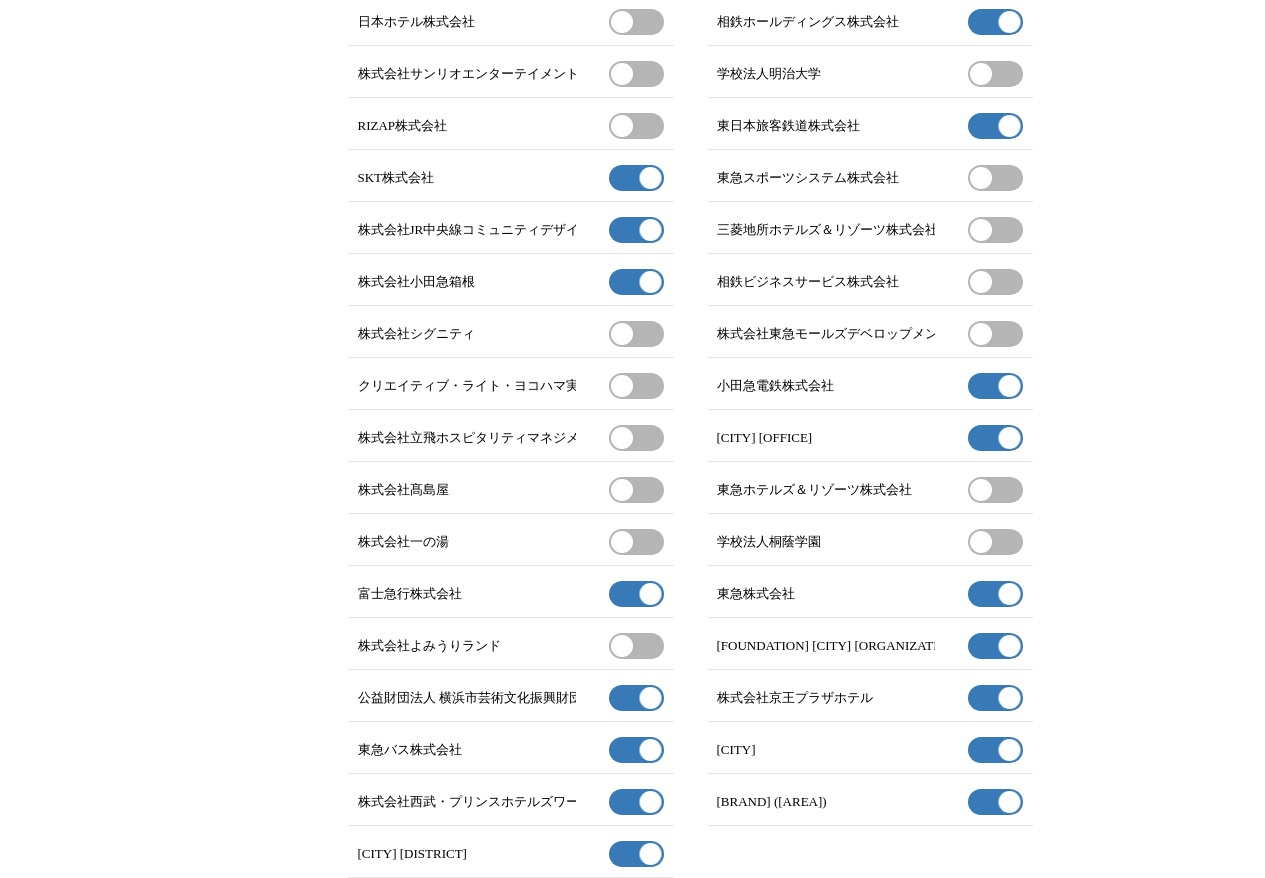 click on "有効" at bounding box center (995, 646) 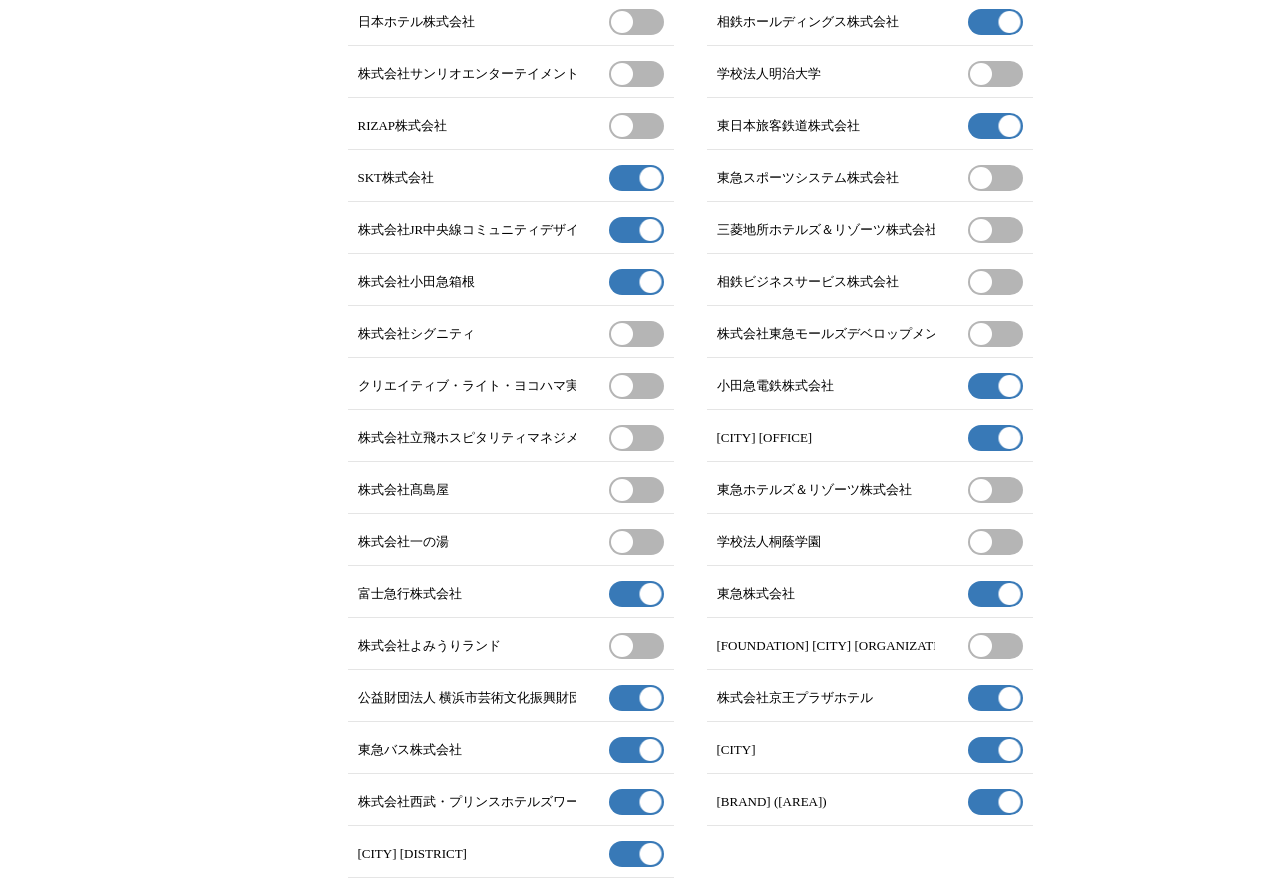 click on "有効" at bounding box center (995, 698) 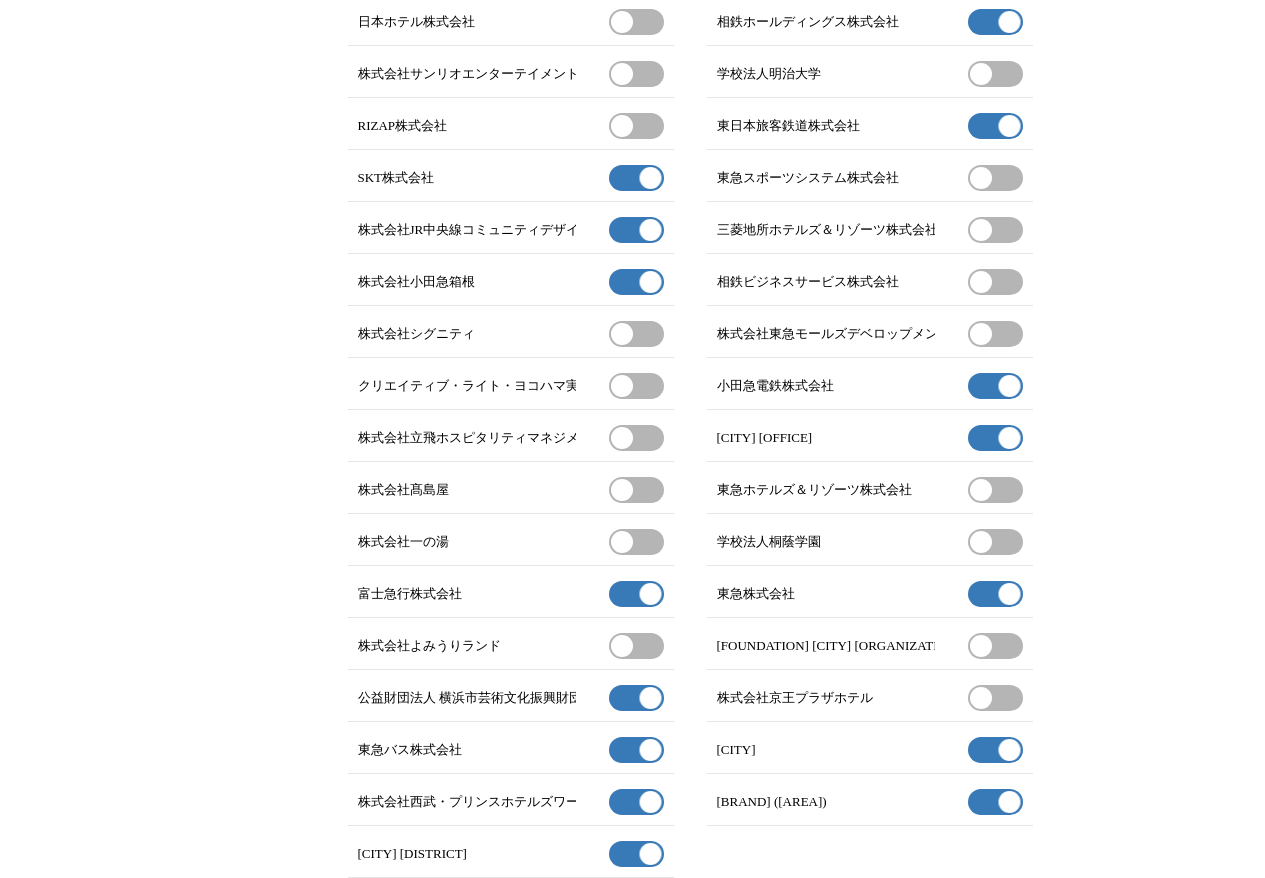 click on "有効" at bounding box center (636, 698) 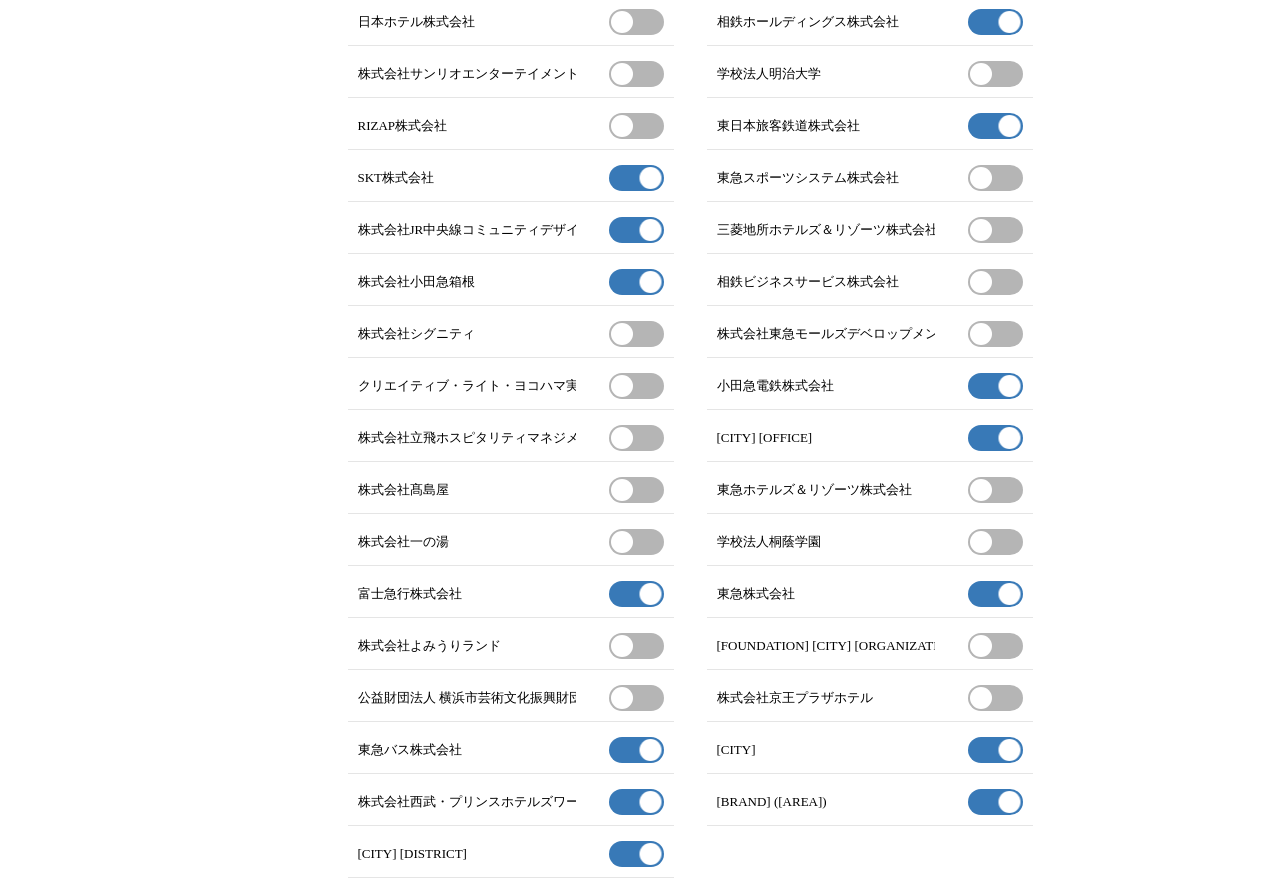 click on "有効" at bounding box center [636, 802] 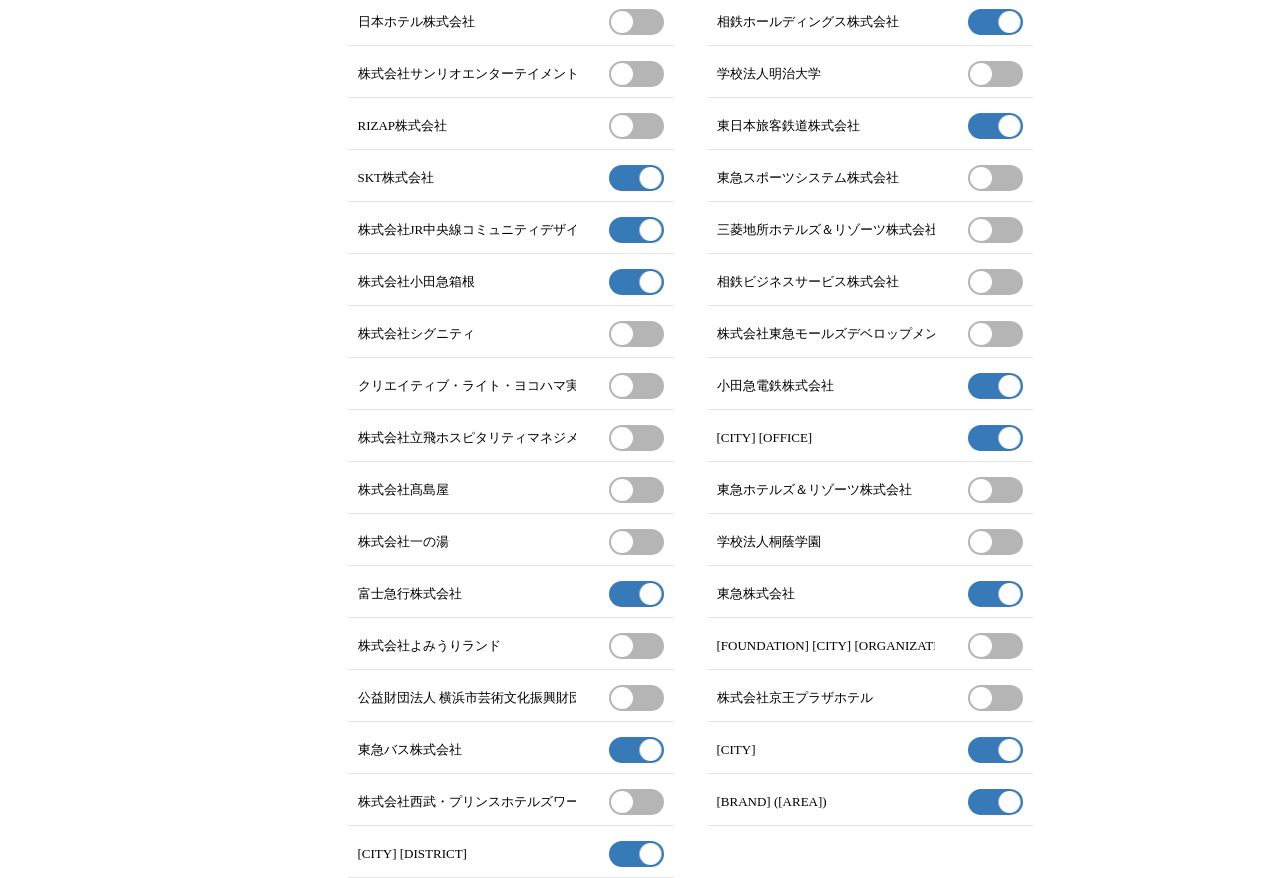 click on "有効" at bounding box center [995, 802] 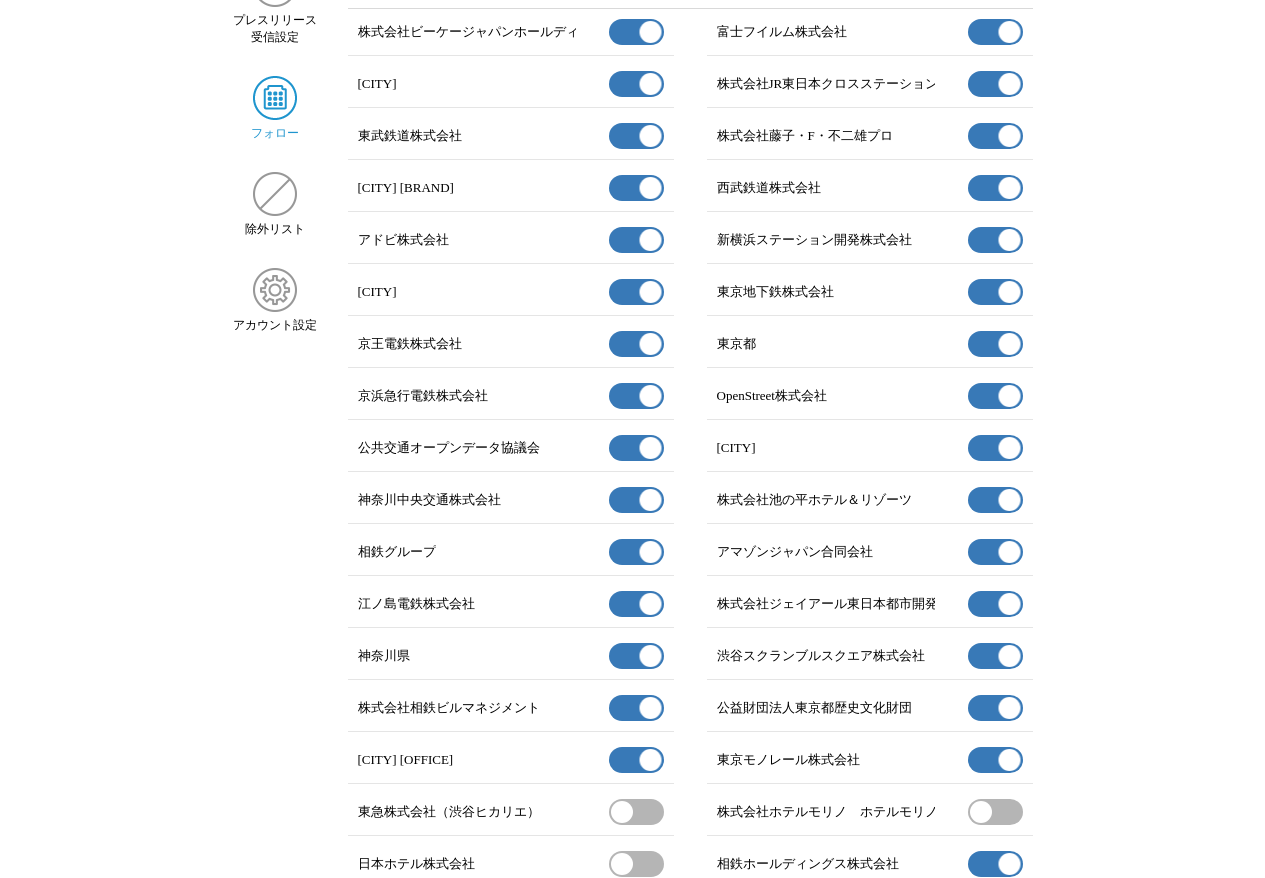 scroll, scrollTop: 0, scrollLeft: 0, axis: both 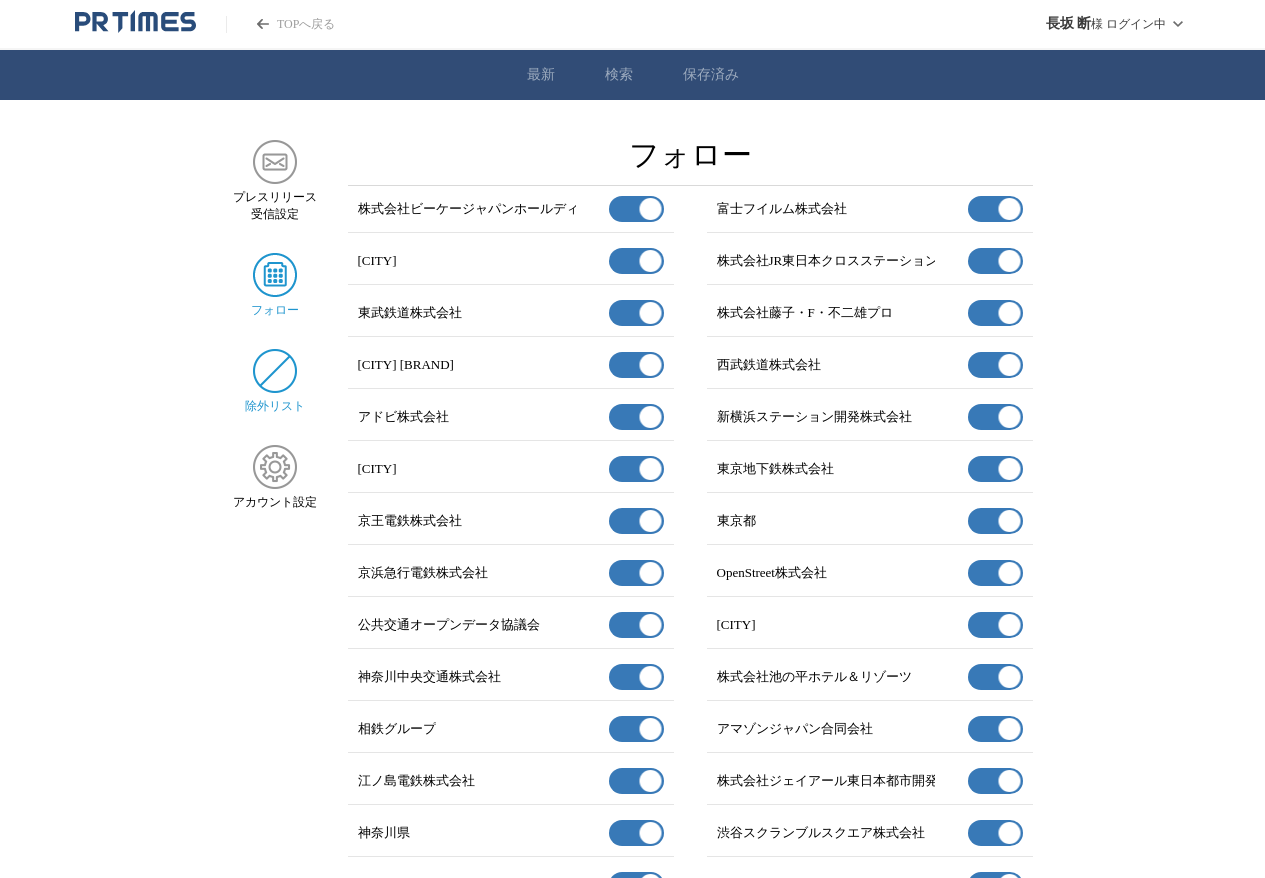 click at bounding box center [275, 371] 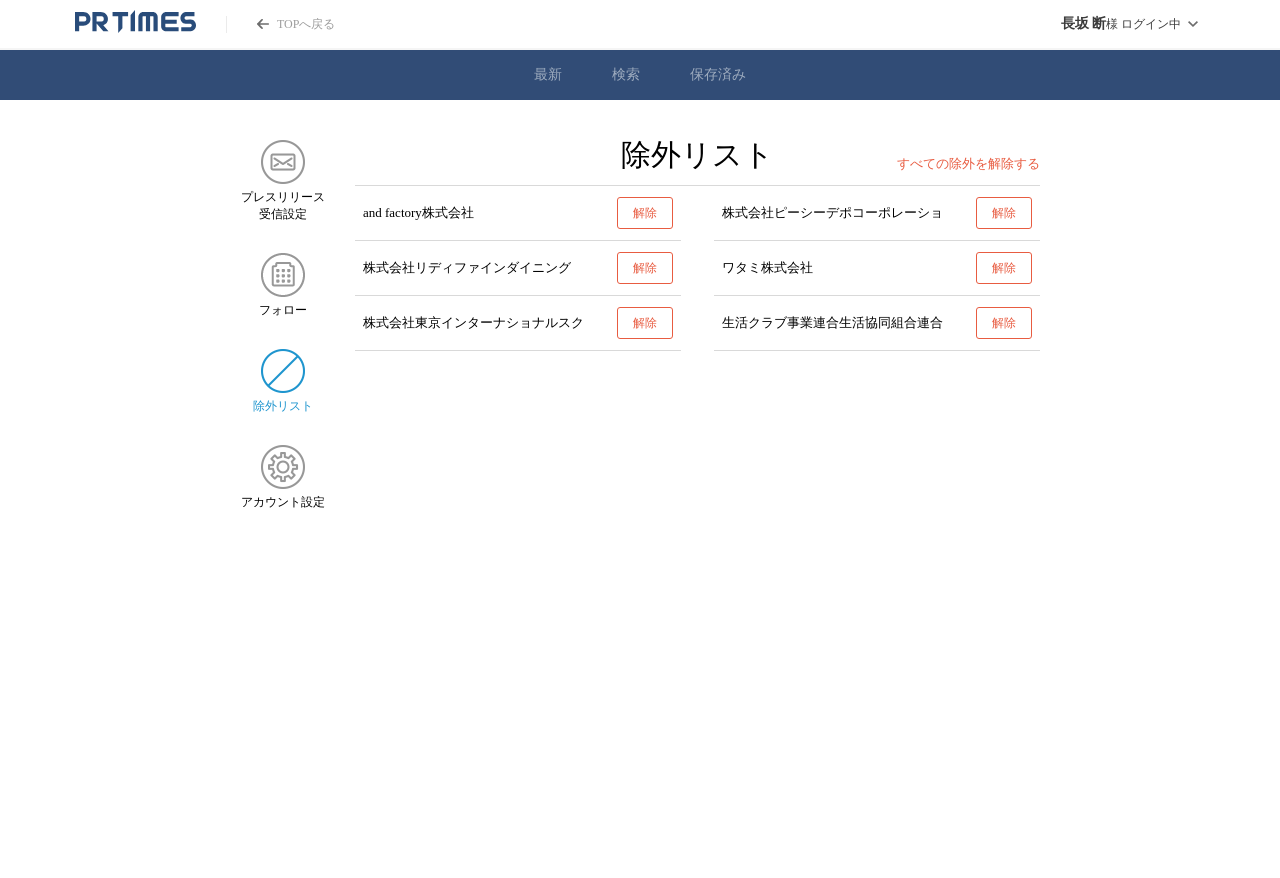 scroll, scrollTop: 0, scrollLeft: 0, axis: both 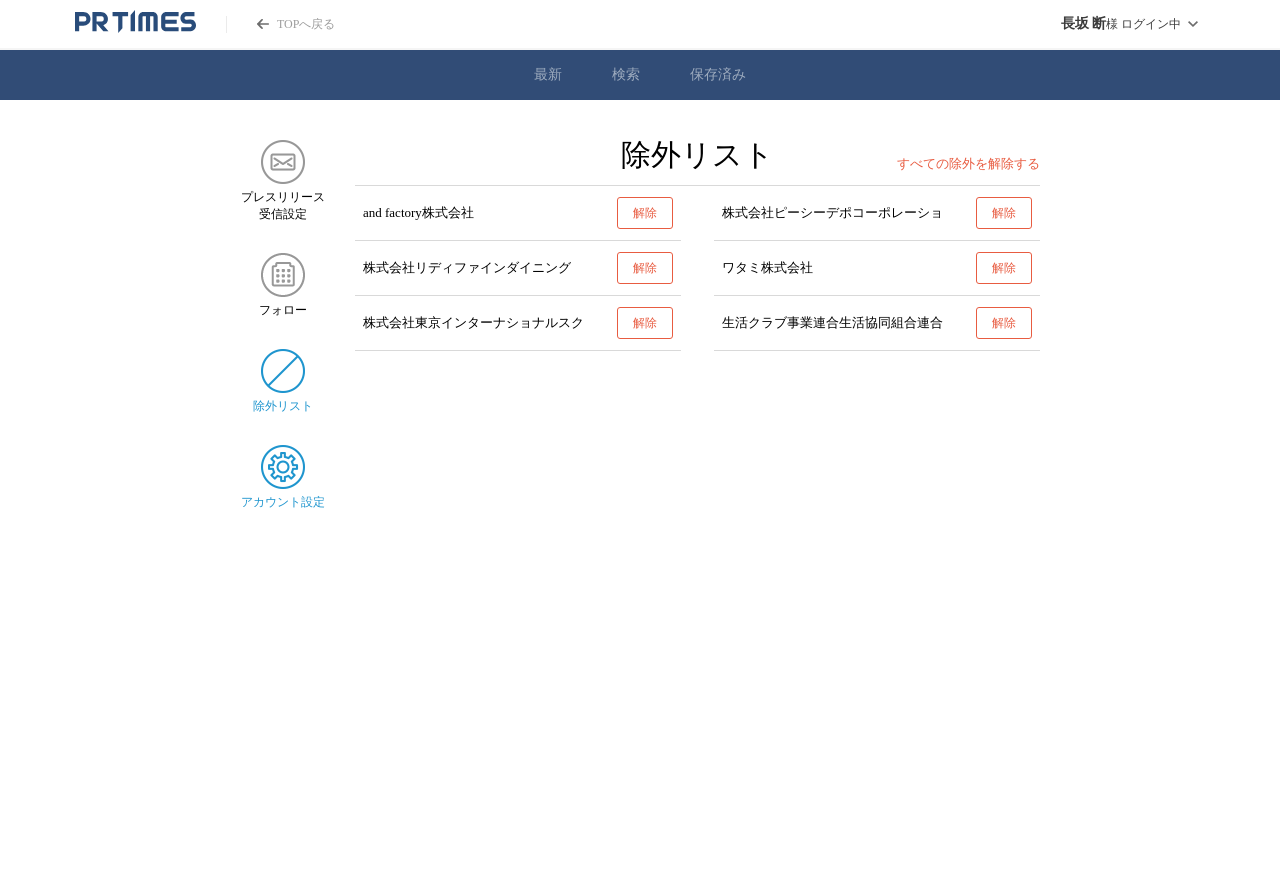 click at bounding box center (283, 467) 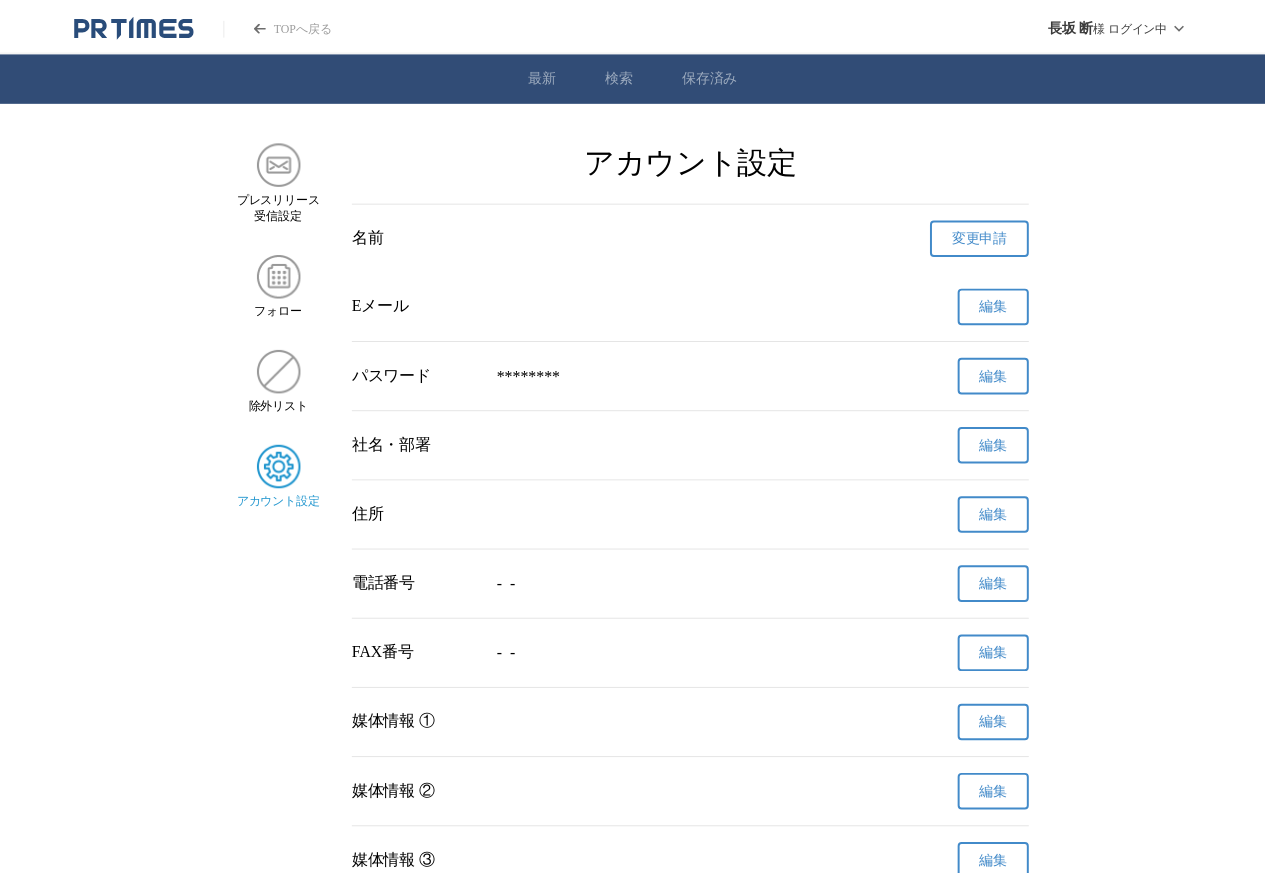 scroll, scrollTop: 0, scrollLeft: 0, axis: both 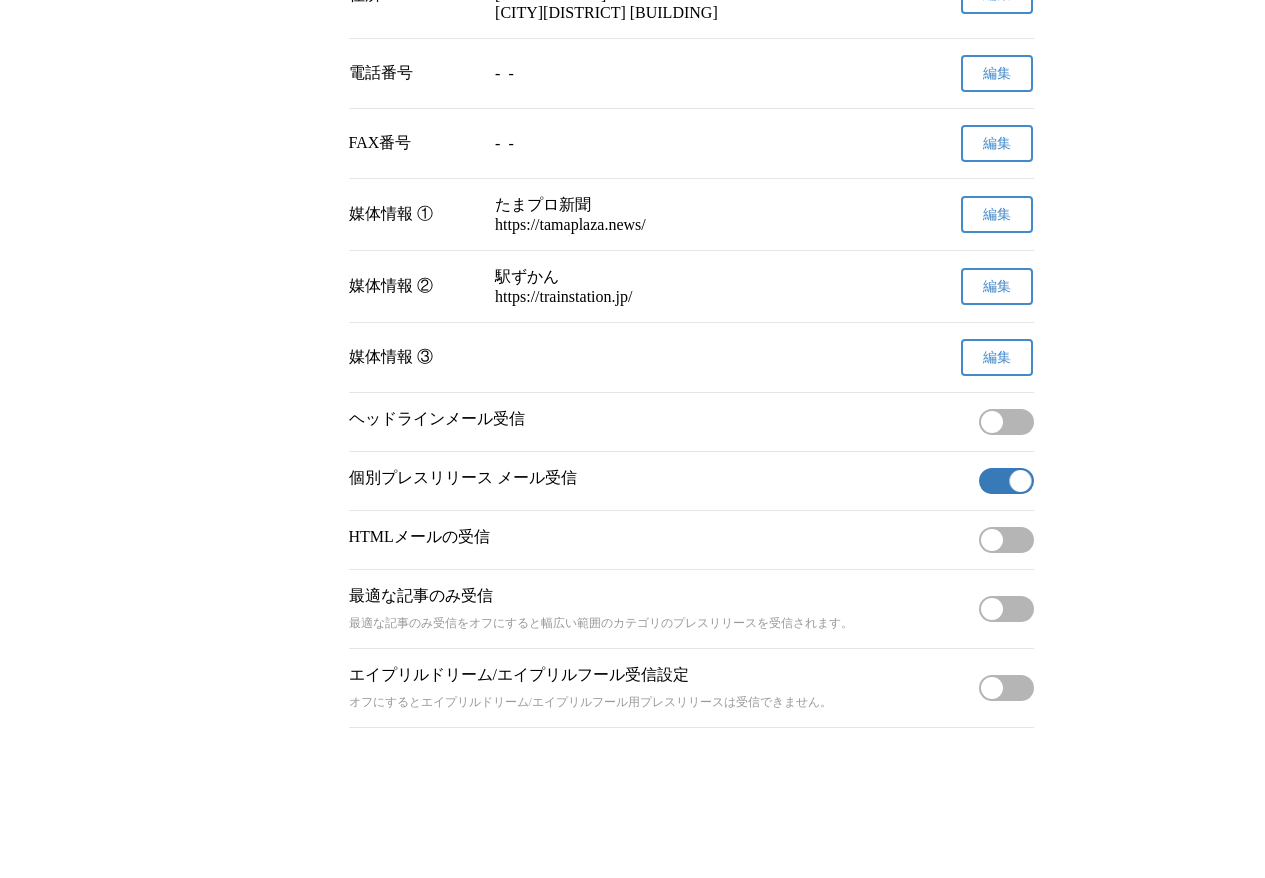 click at bounding box center (1020, 481) 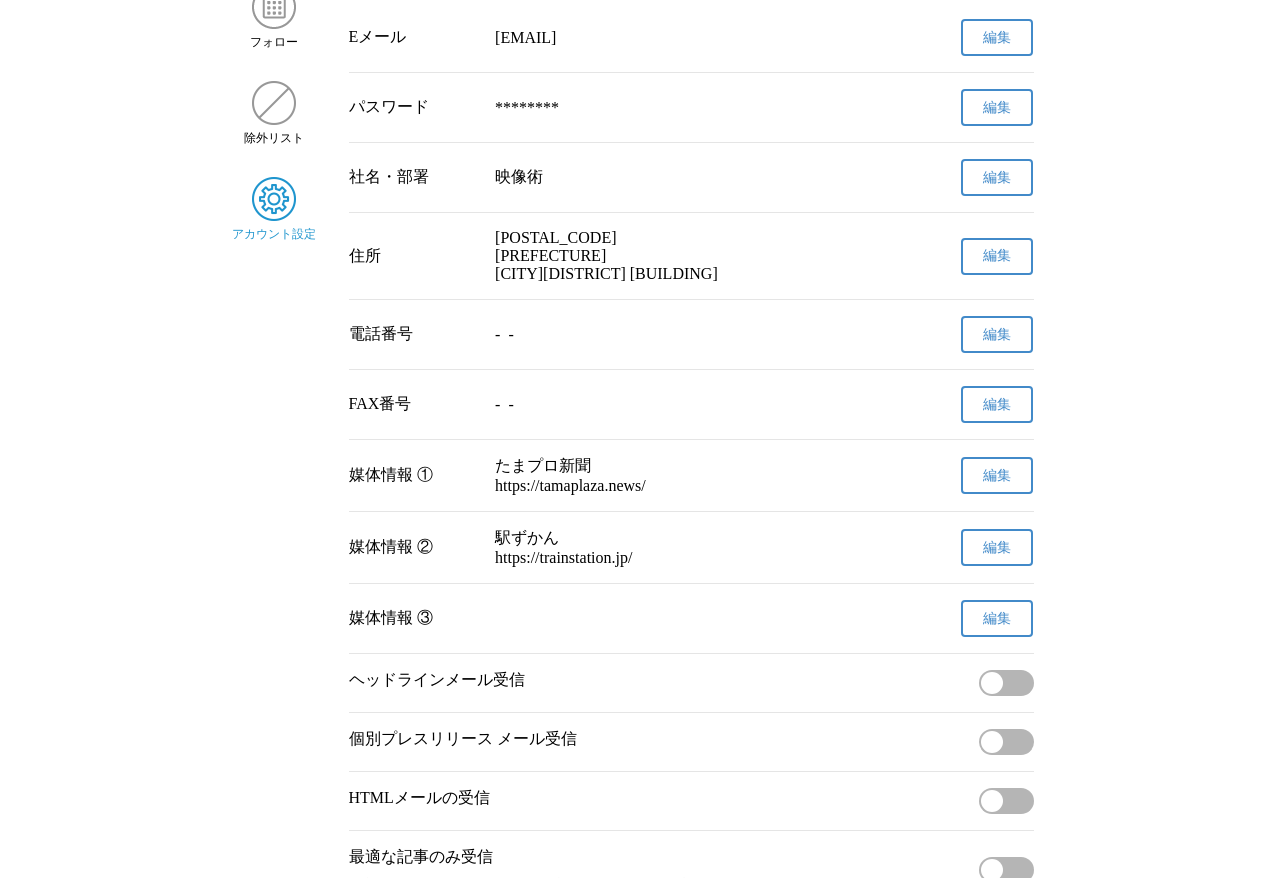 scroll, scrollTop: 0, scrollLeft: 0, axis: both 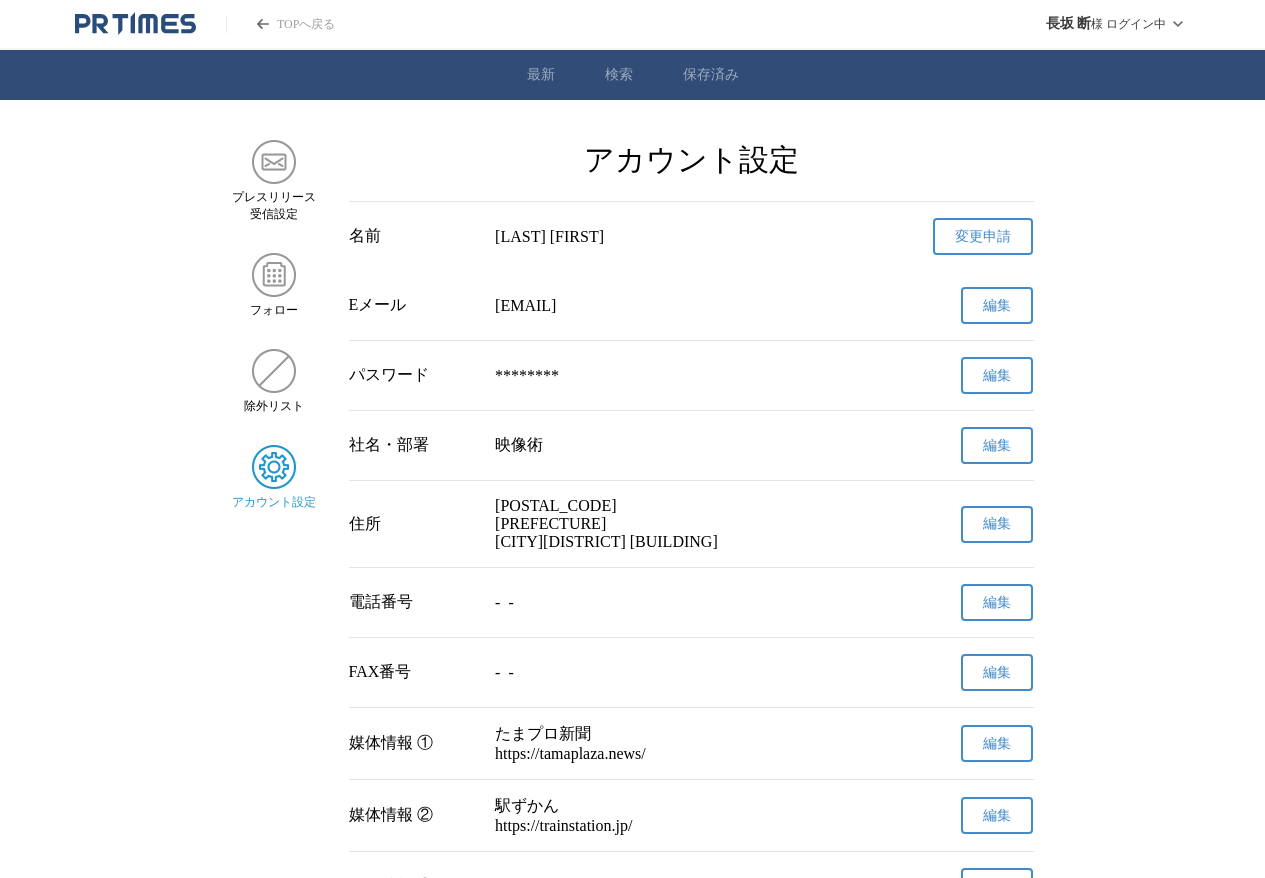 click on "最新" at bounding box center [541, 75] 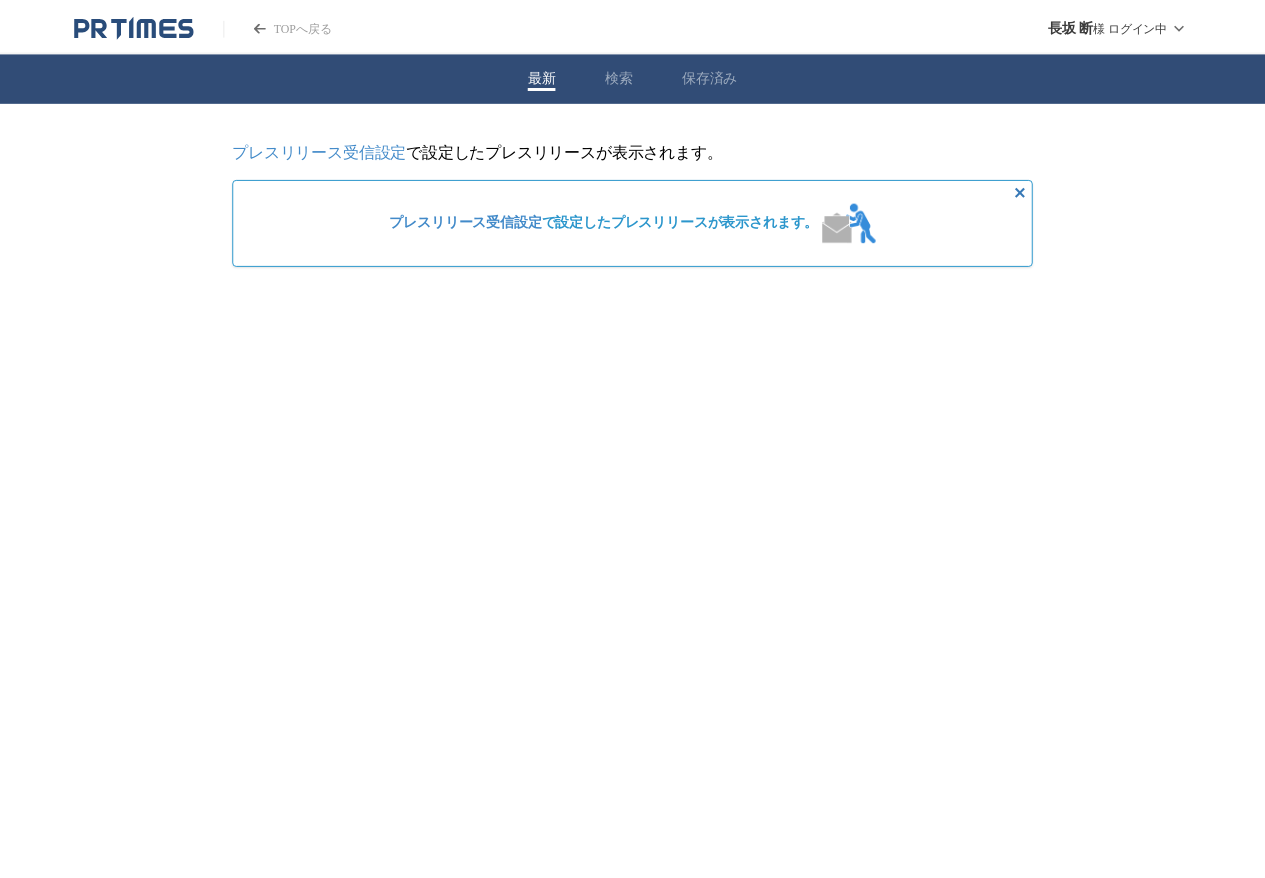 scroll, scrollTop: 0, scrollLeft: 0, axis: both 